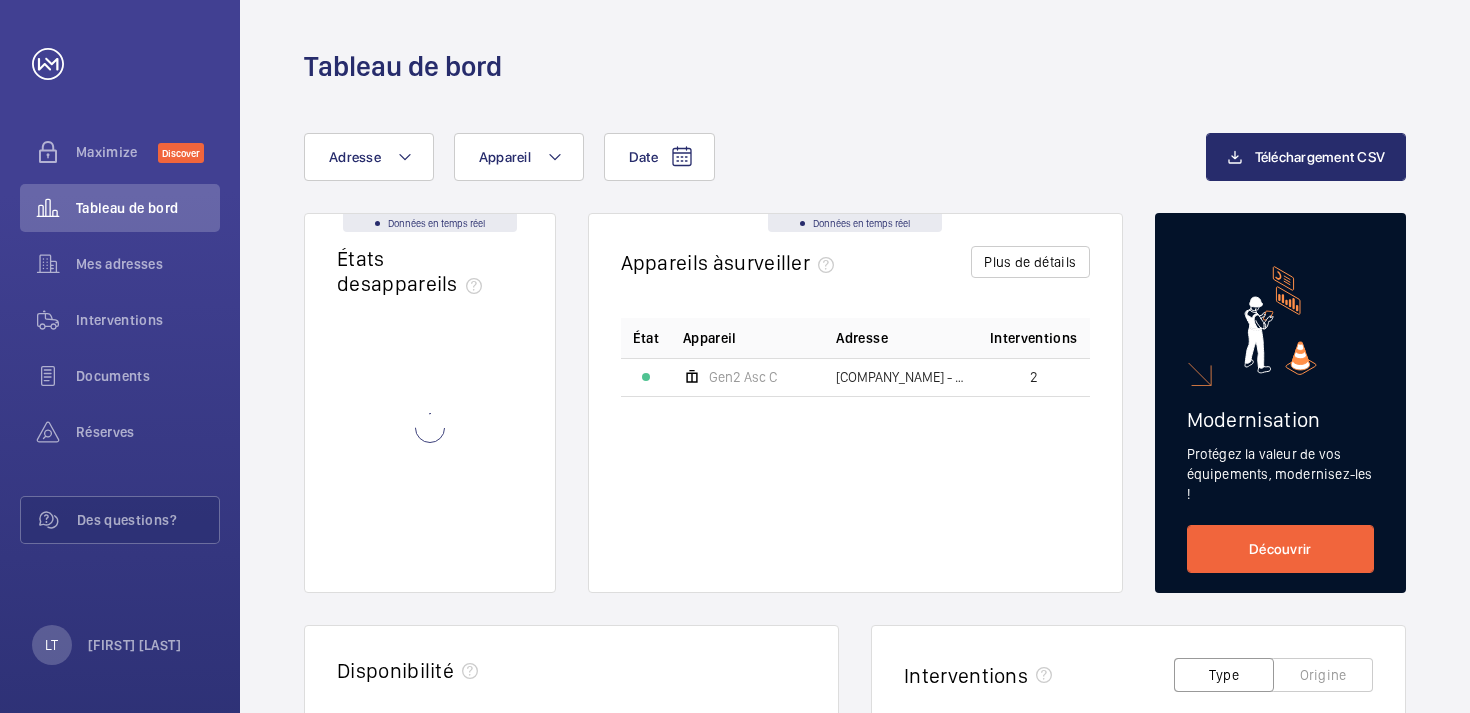 scroll, scrollTop: 0, scrollLeft: 0, axis: both 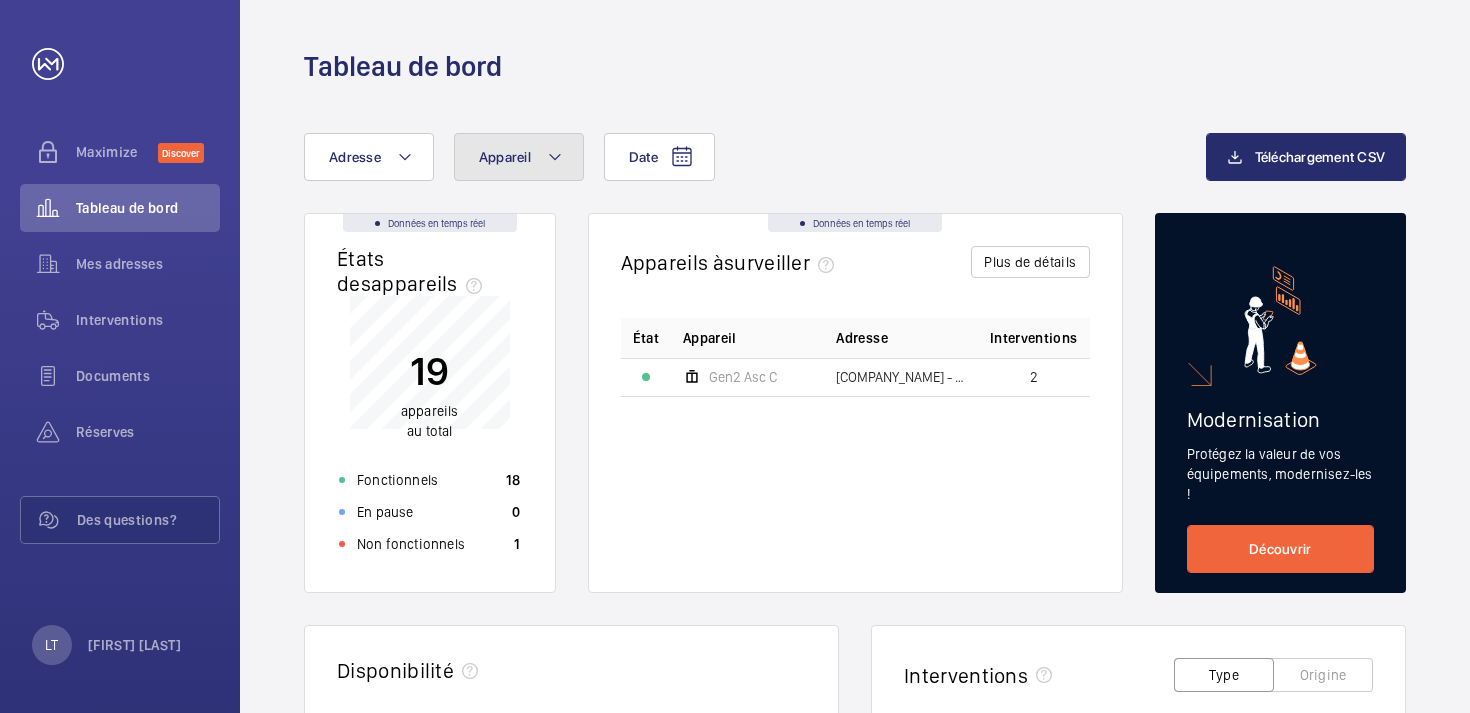 click on "Appareil" 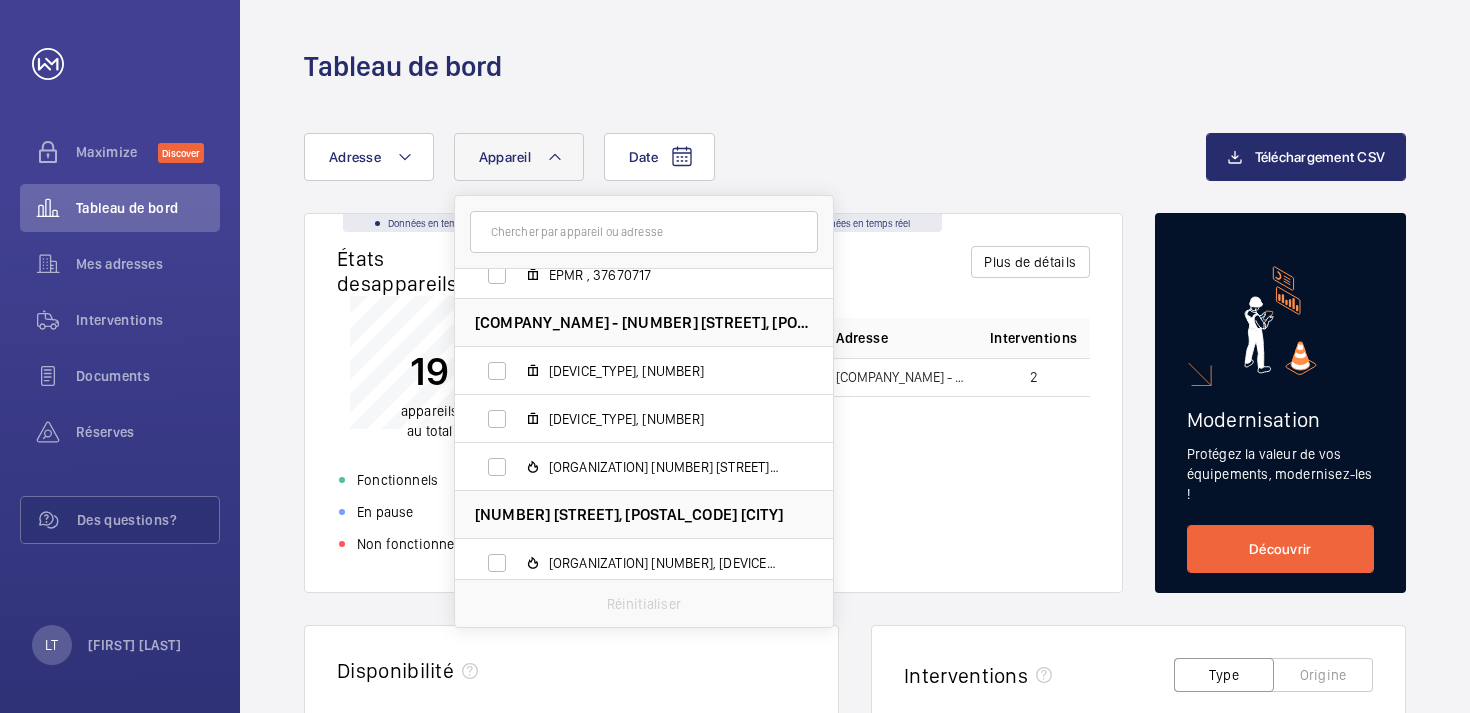 scroll, scrollTop: 890, scrollLeft: 0, axis: vertical 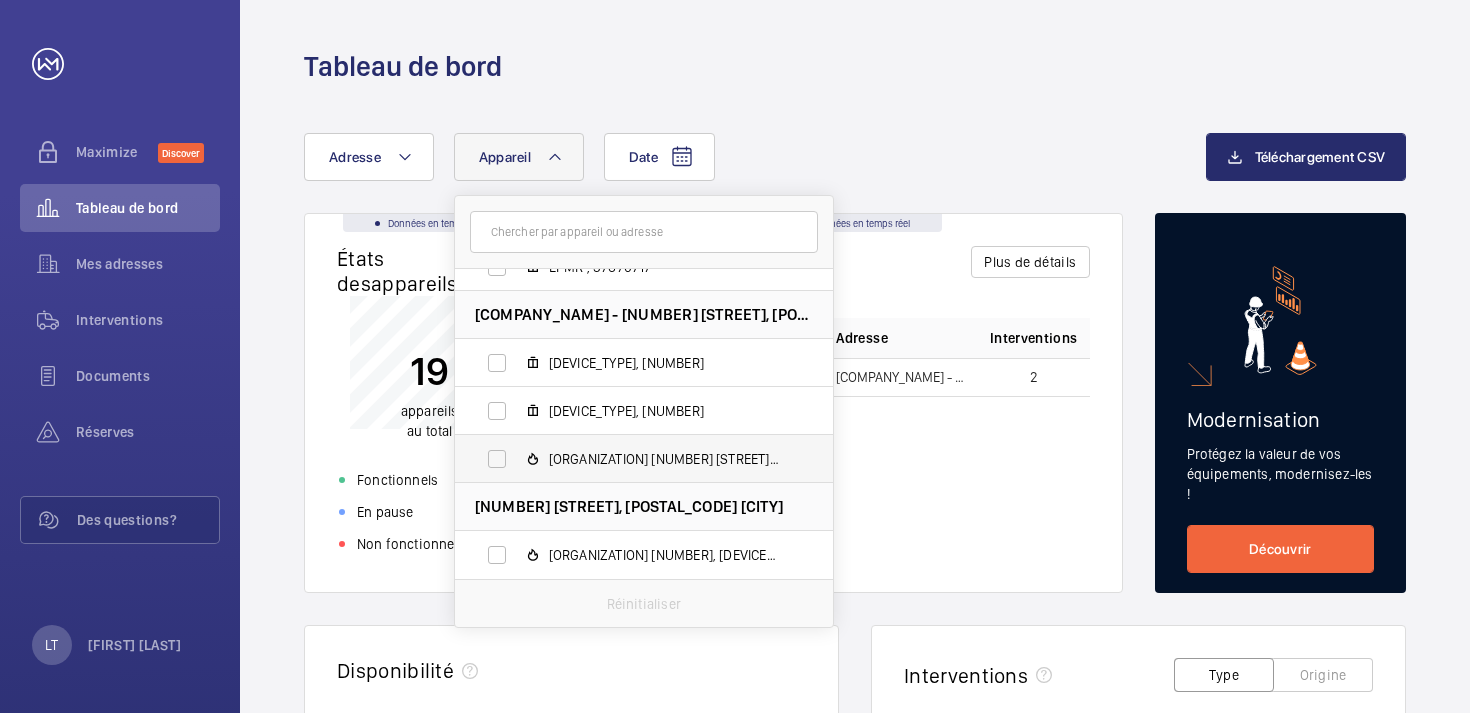 click on "[ORGANIZATION] [NUMBER] [STREET], [DEVICE_ID]" at bounding box center (628, 459) 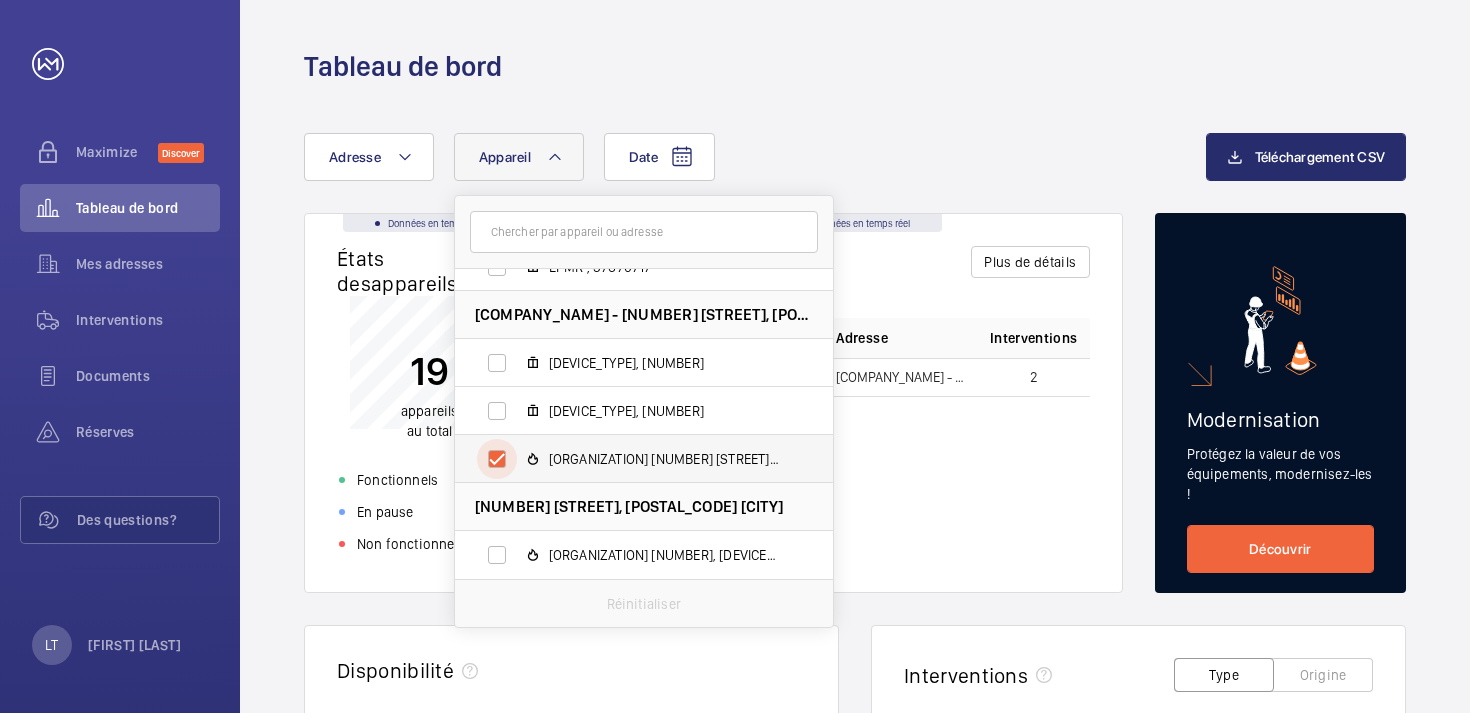 checkbox on "true" 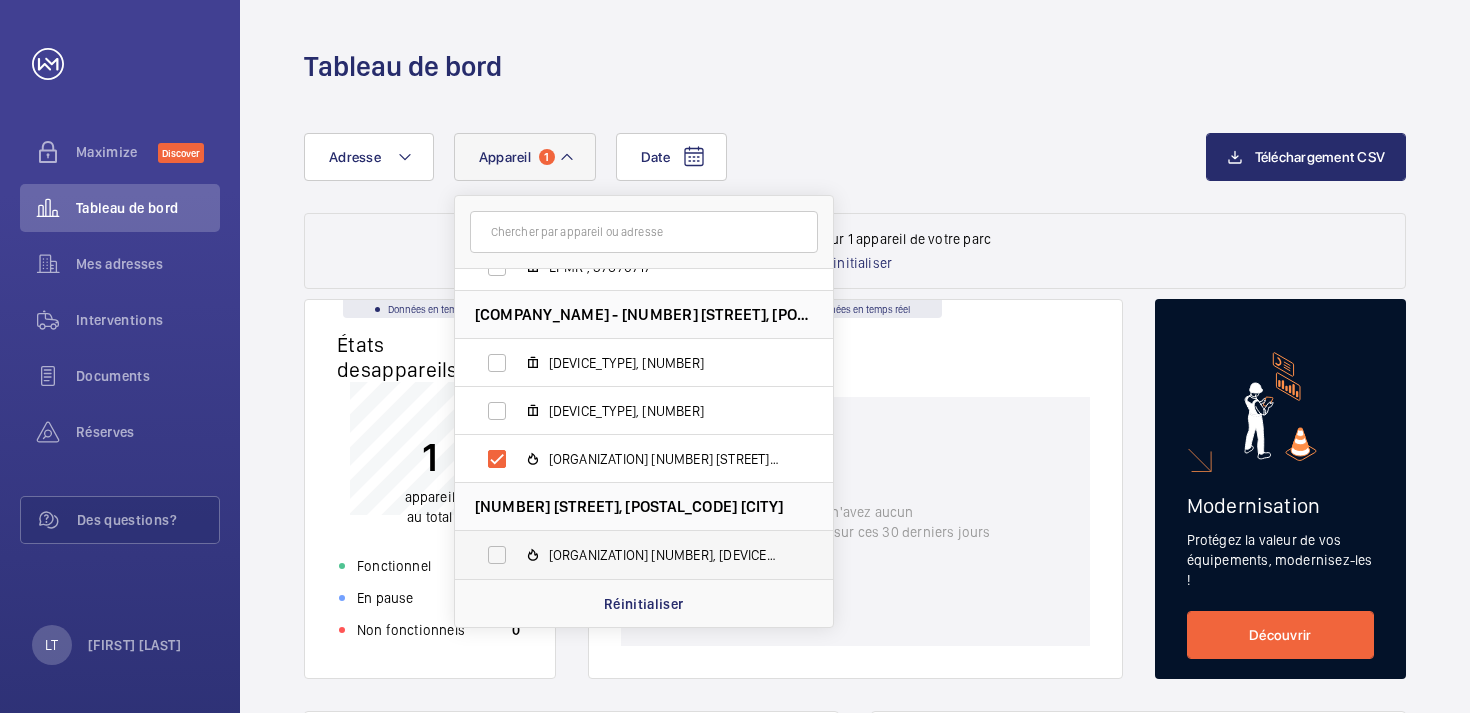 click on "[ORGANIZATION] [NUMBER], [DEVICE_ID]" at bounding box center (628, 555) 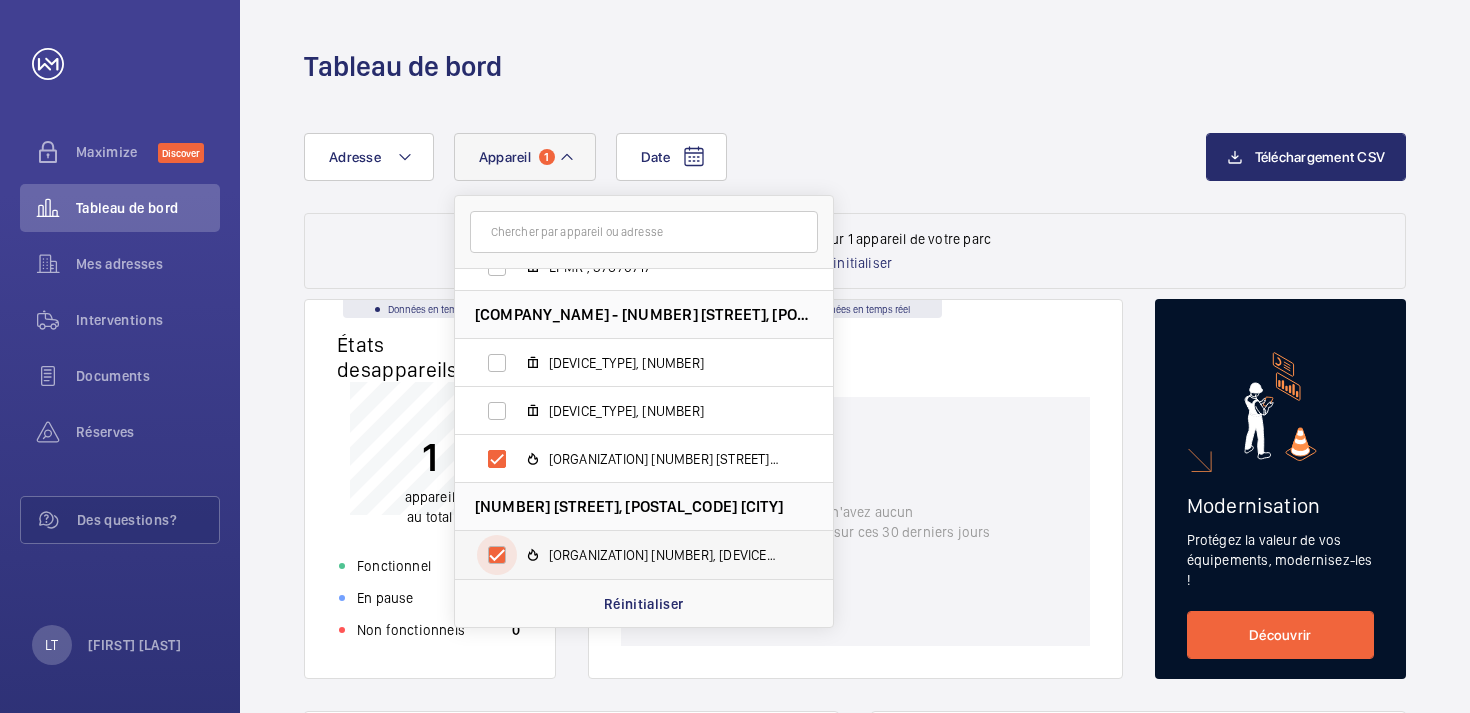 checkbox on "true" 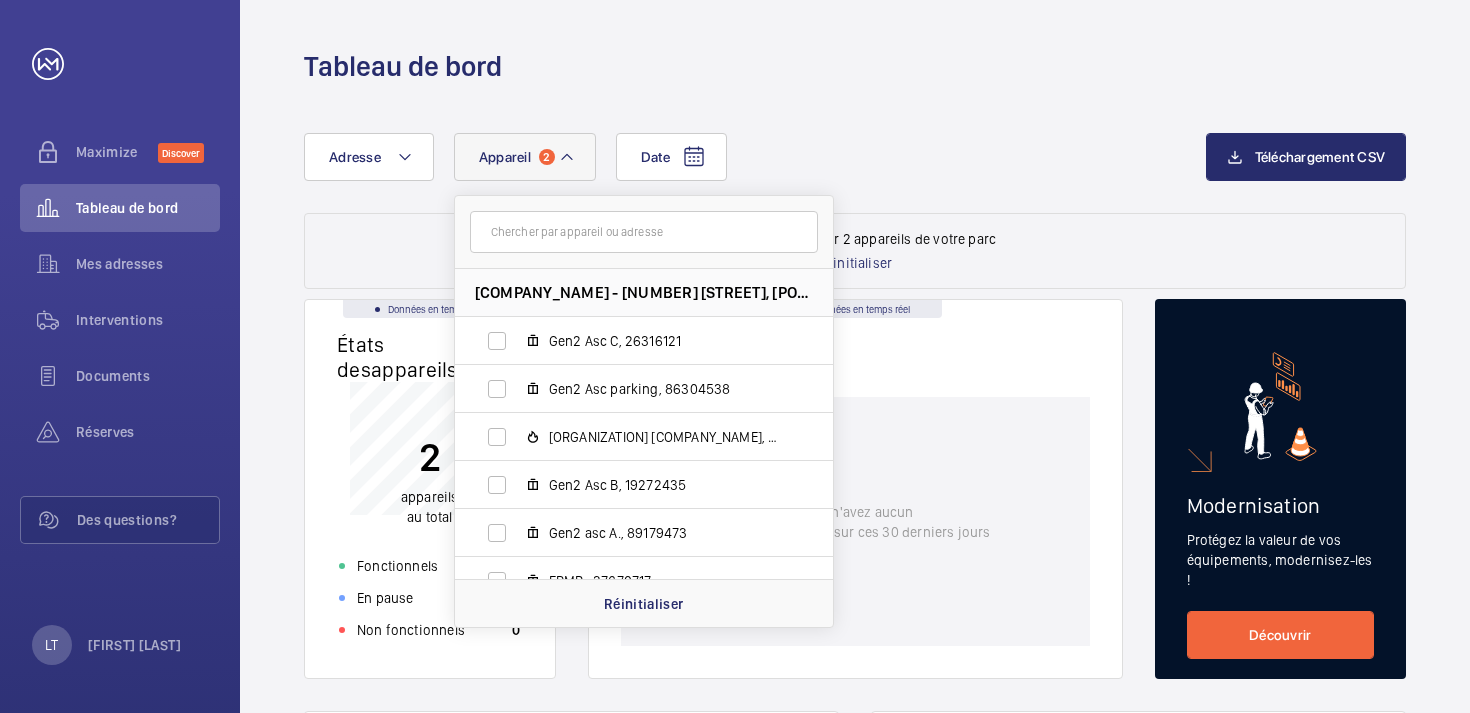 scroll, scrollTop: 573, scrollLeft: 0, axis: vertical 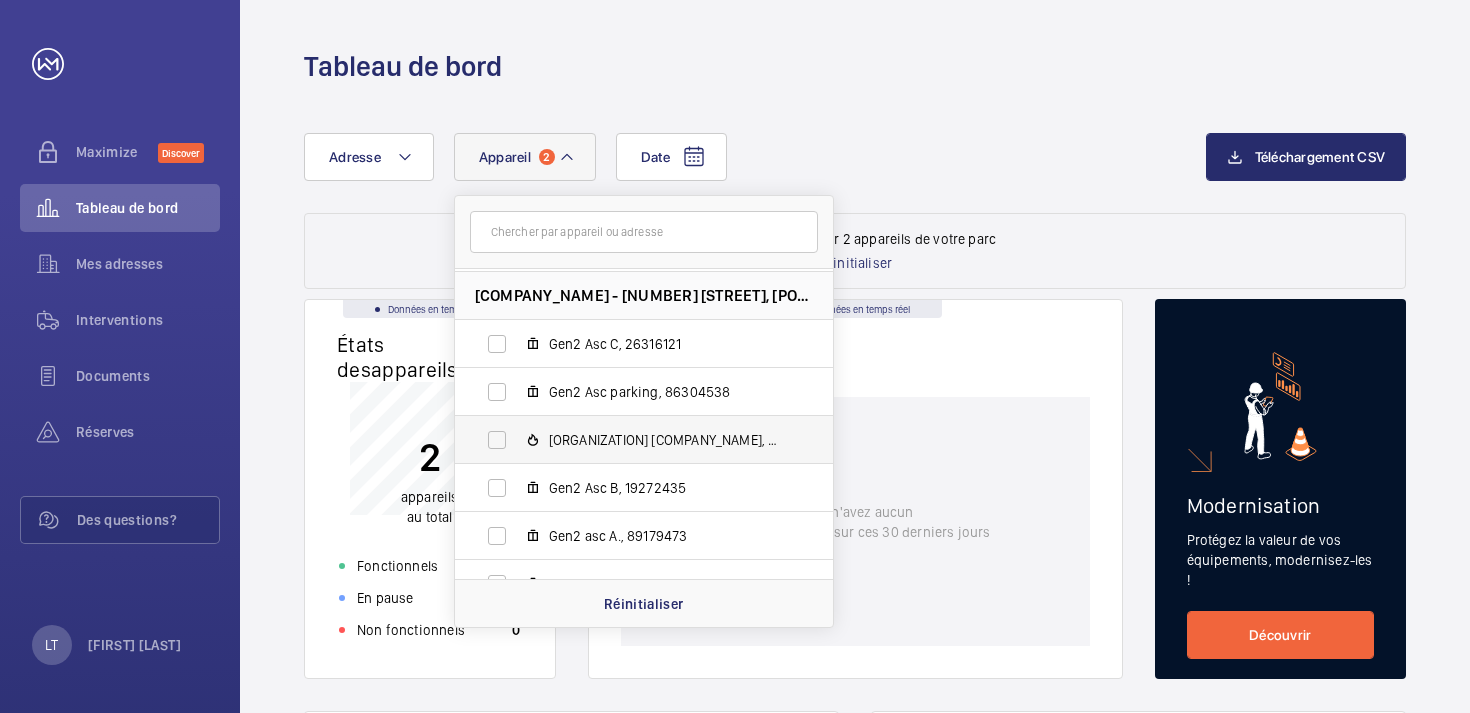 click on "[ORGANIZATION] [COMPANY_NAME], [NUMBER]" at bounding box center (628, 440) 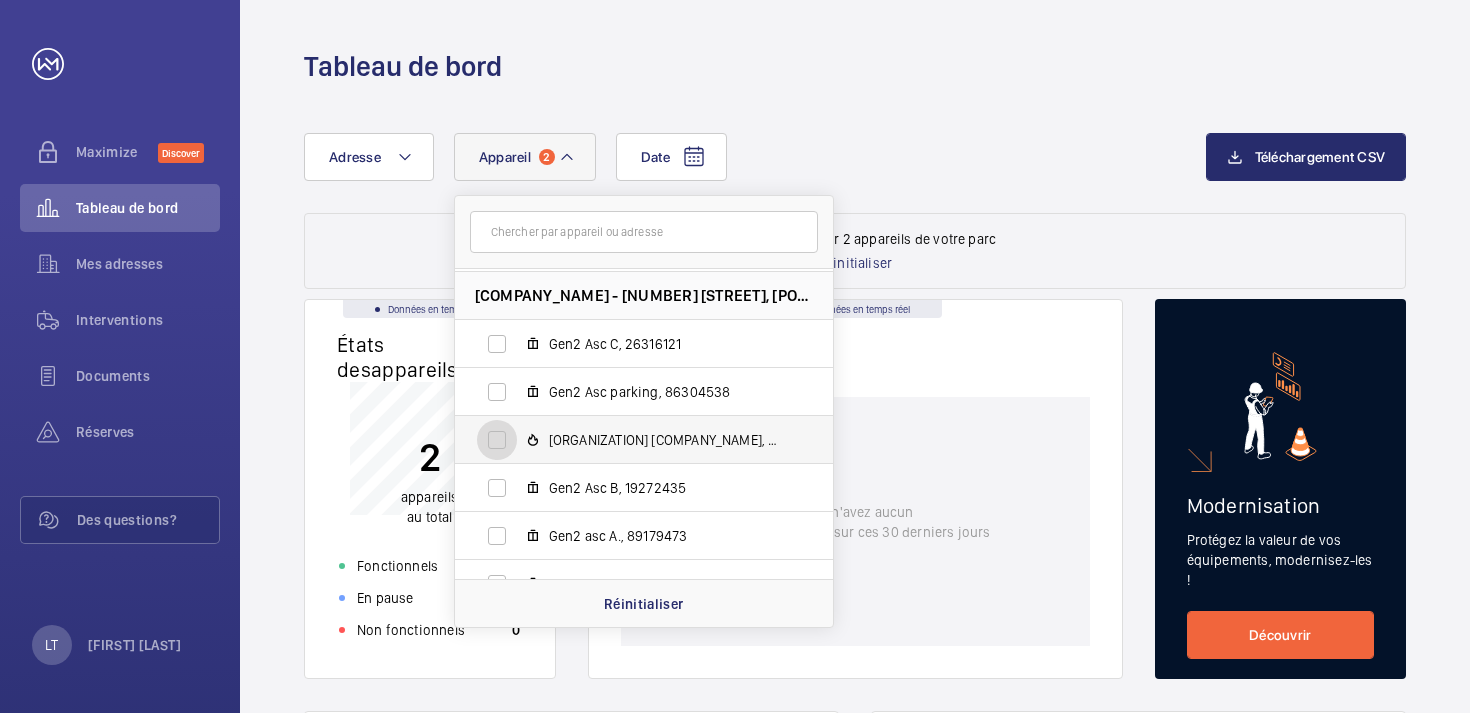 click on "[ORGANIZATION] [COMPANY_NAME], [NUMBER]" at bounding box center [497, 440] 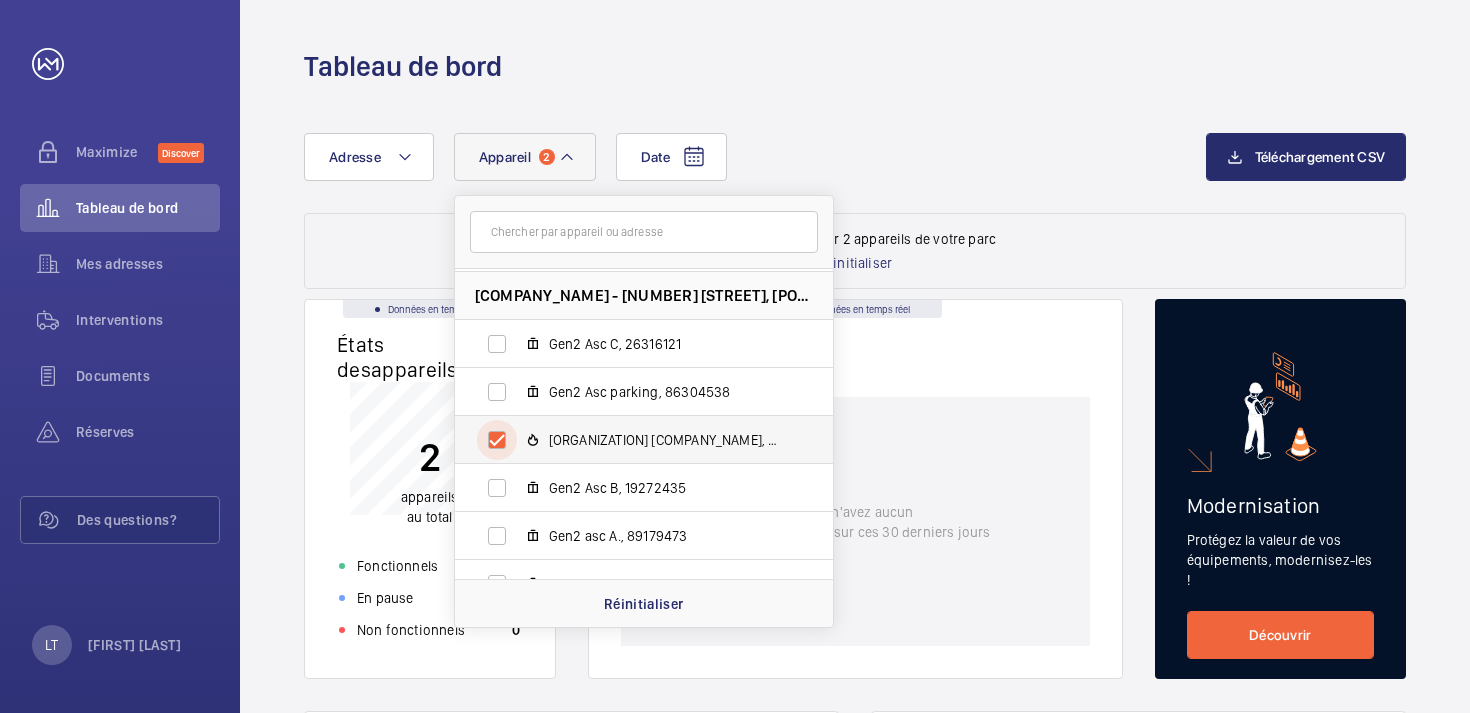 checkbox on "true" 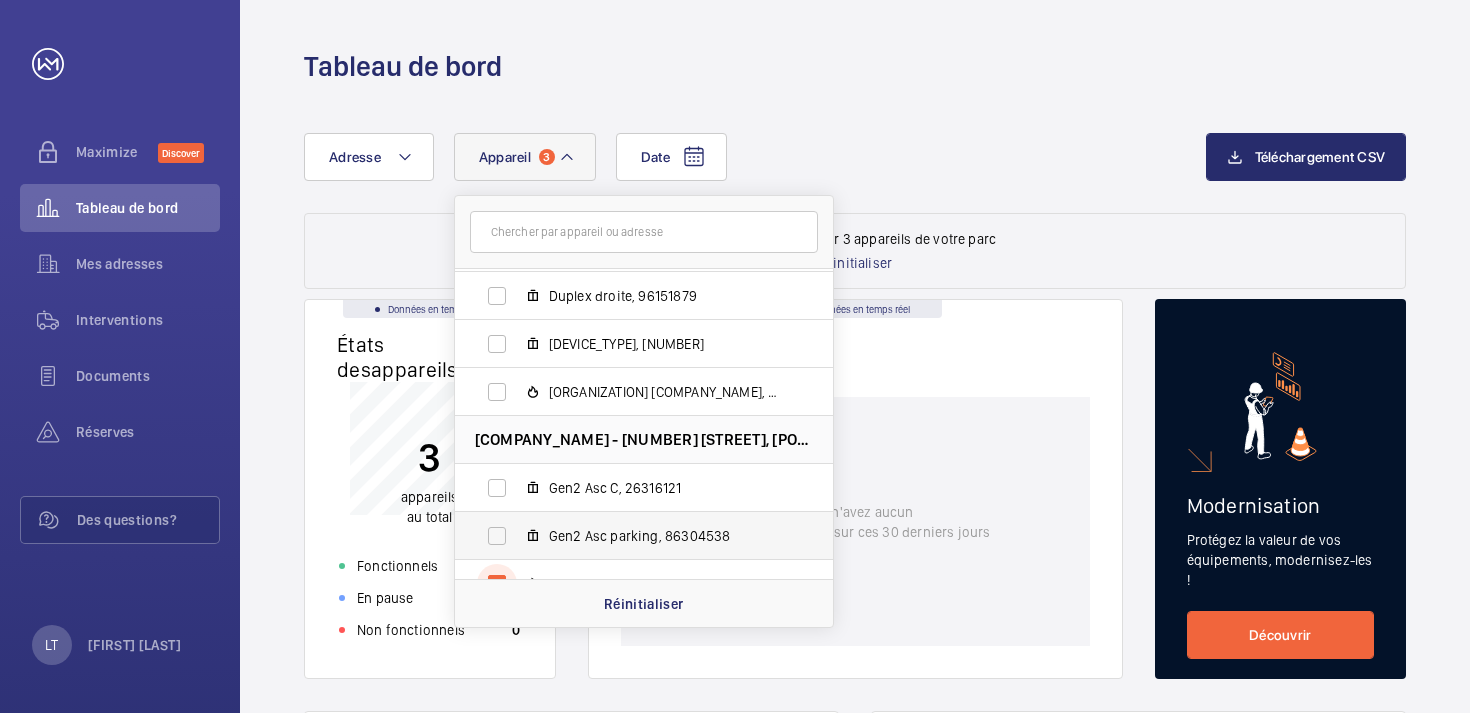 scroll, scrollTop: 416, scrollLeft: 0, axis: vertical 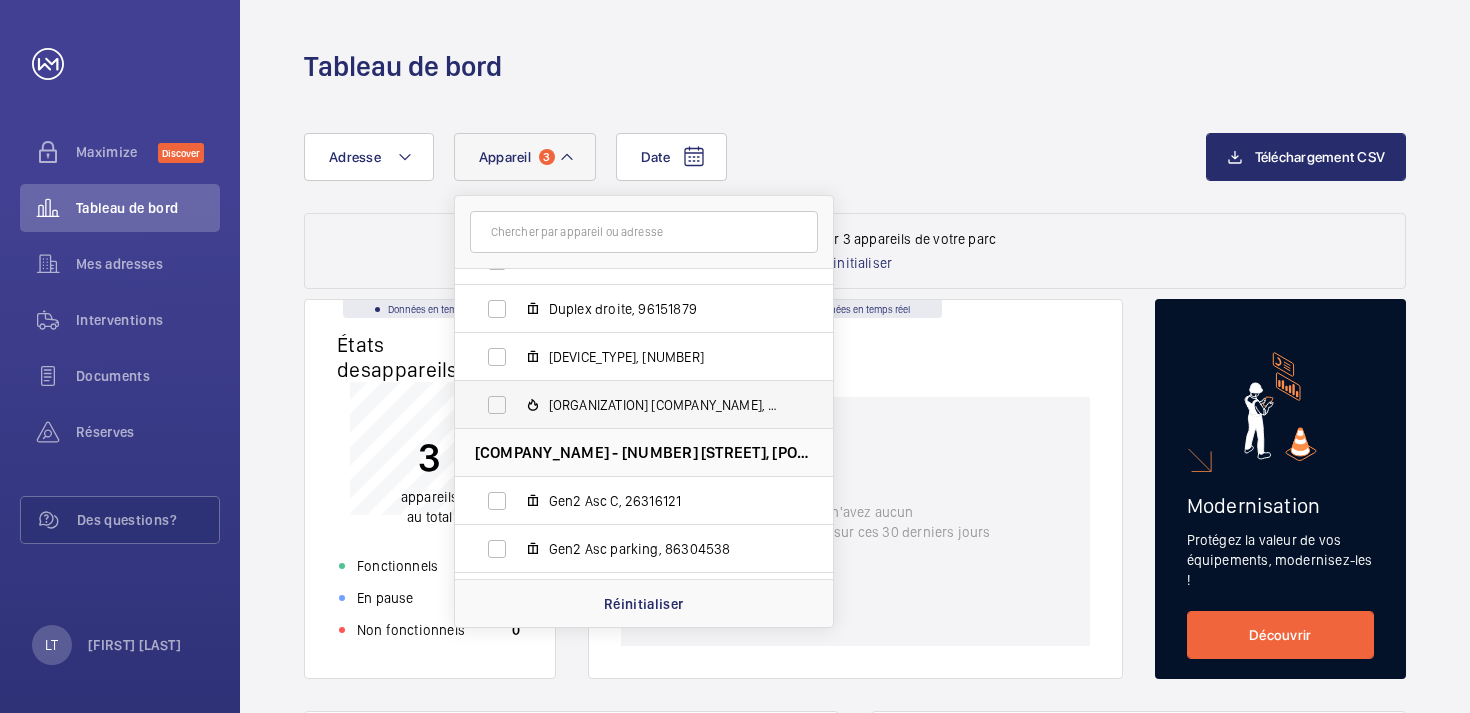 click on "[ORGANIZATION] [COMPANY_NAME], [NUMBER]" at bounding box center [628, 405] 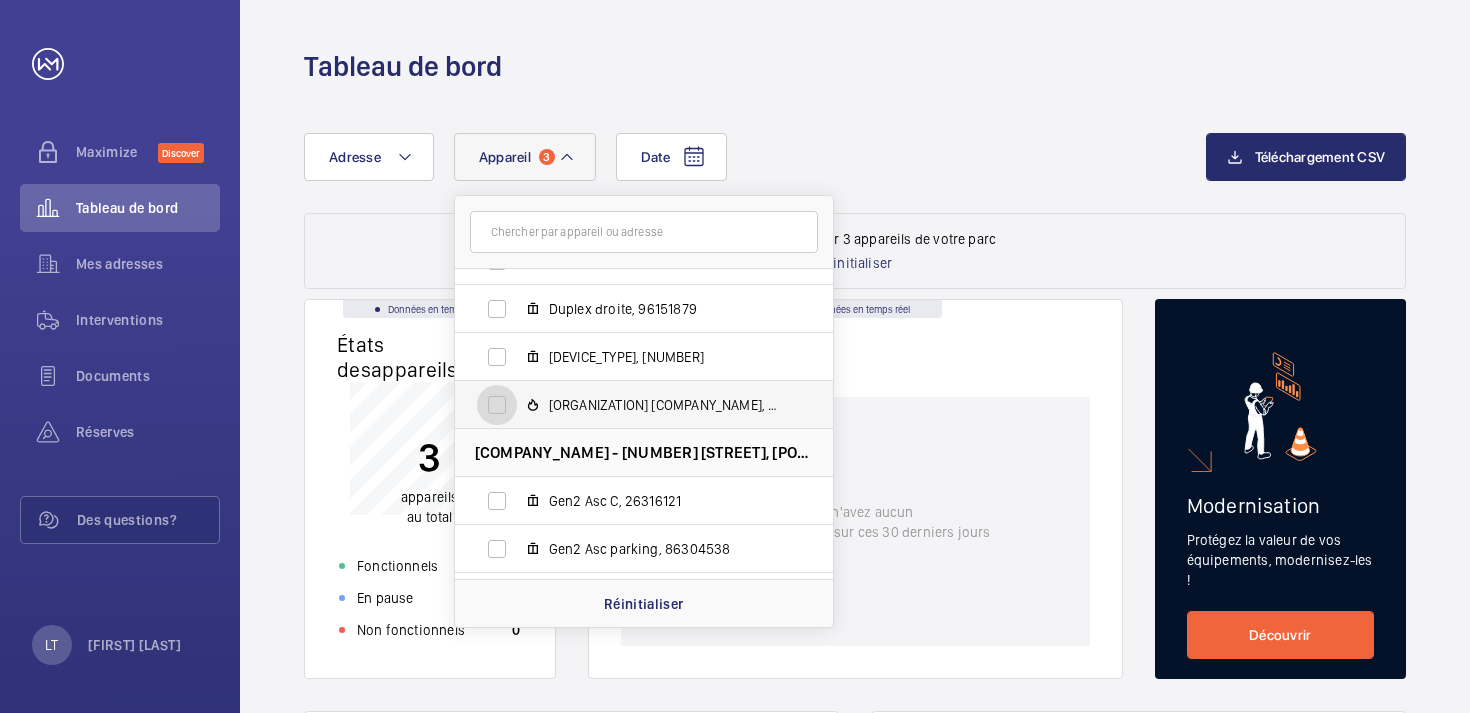 click on "[ORGANIZATION] [COMPANY_NAME], [NUMBER]" at bounding box center (497, 405) 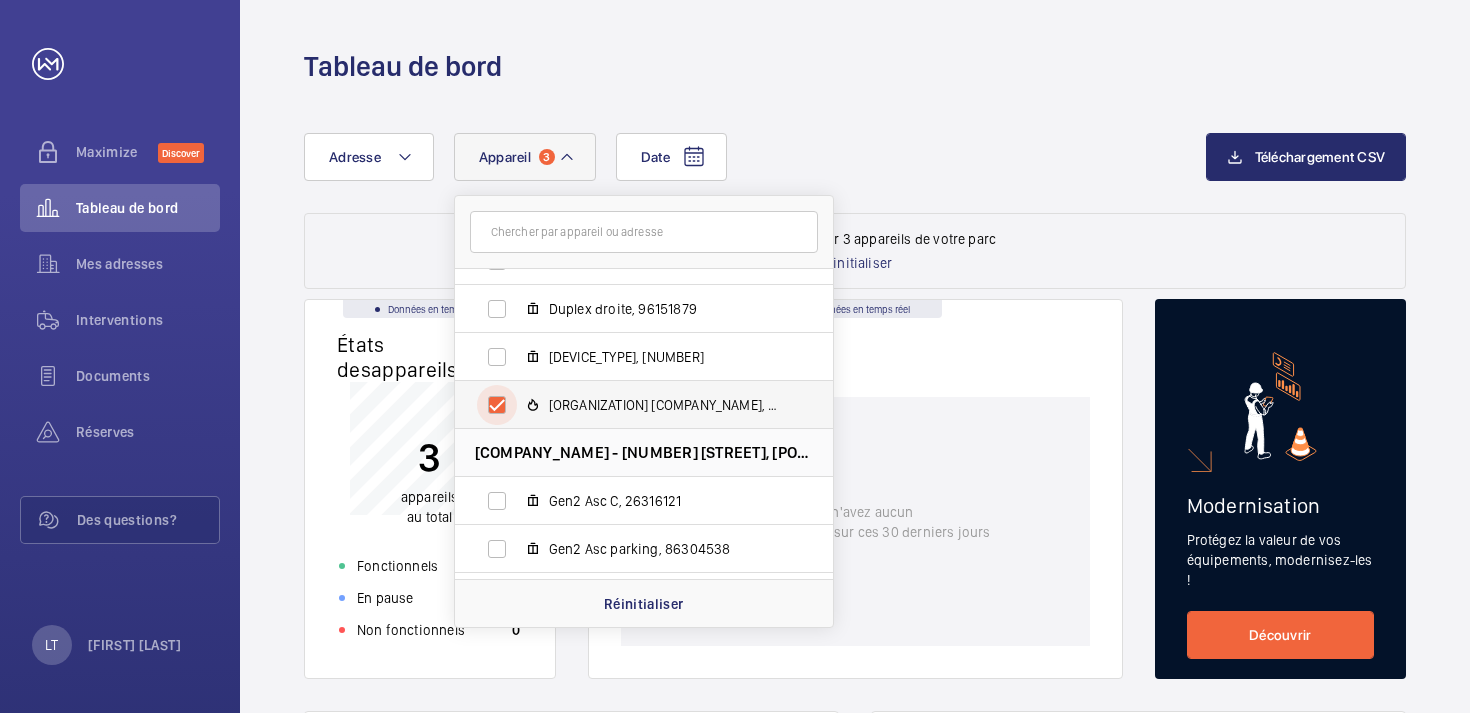 checkbox on "true" 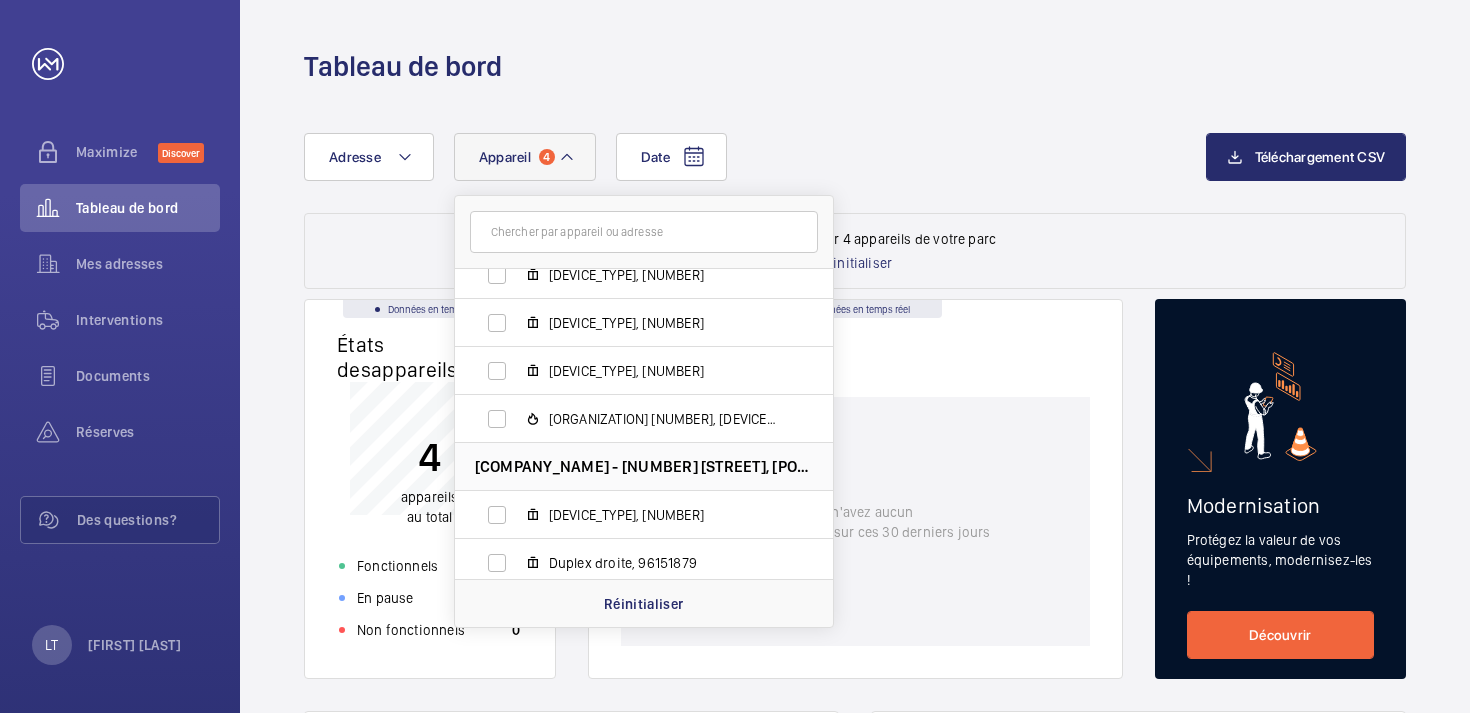 scroll, scrollTop: 153, scrollLeft: 0, axis: vertical 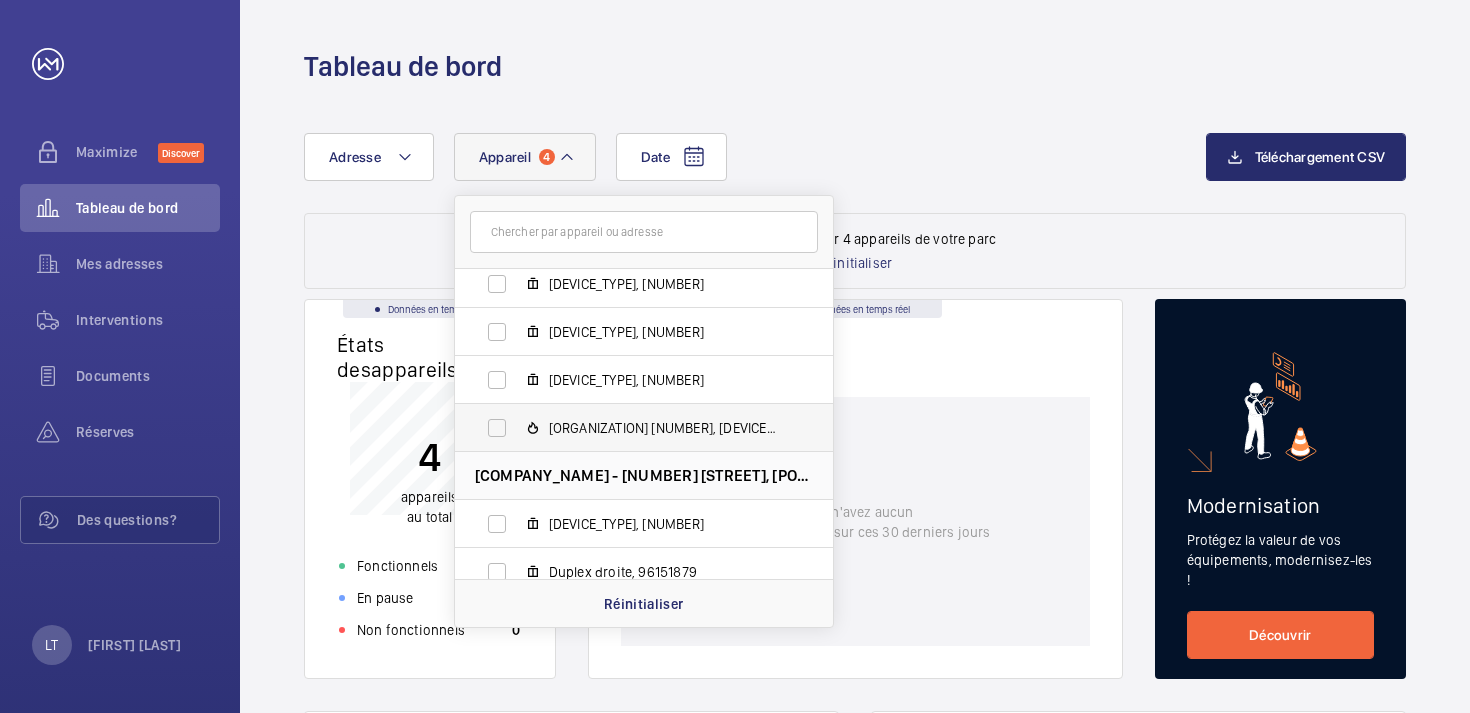 click on "[ORGANIZATION] [NUMBER], [DEVICE_ID]" at bounding box center [628, 428] 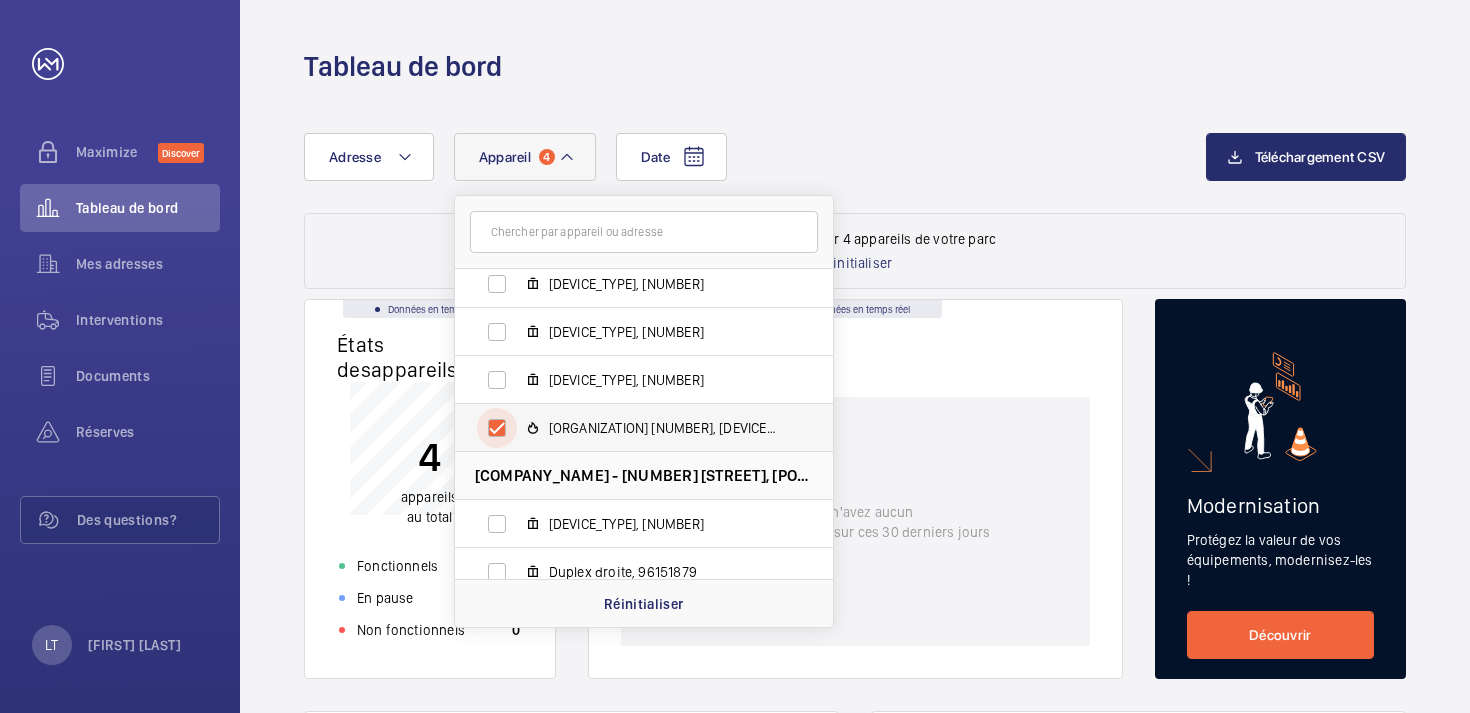 checkbox on "true" 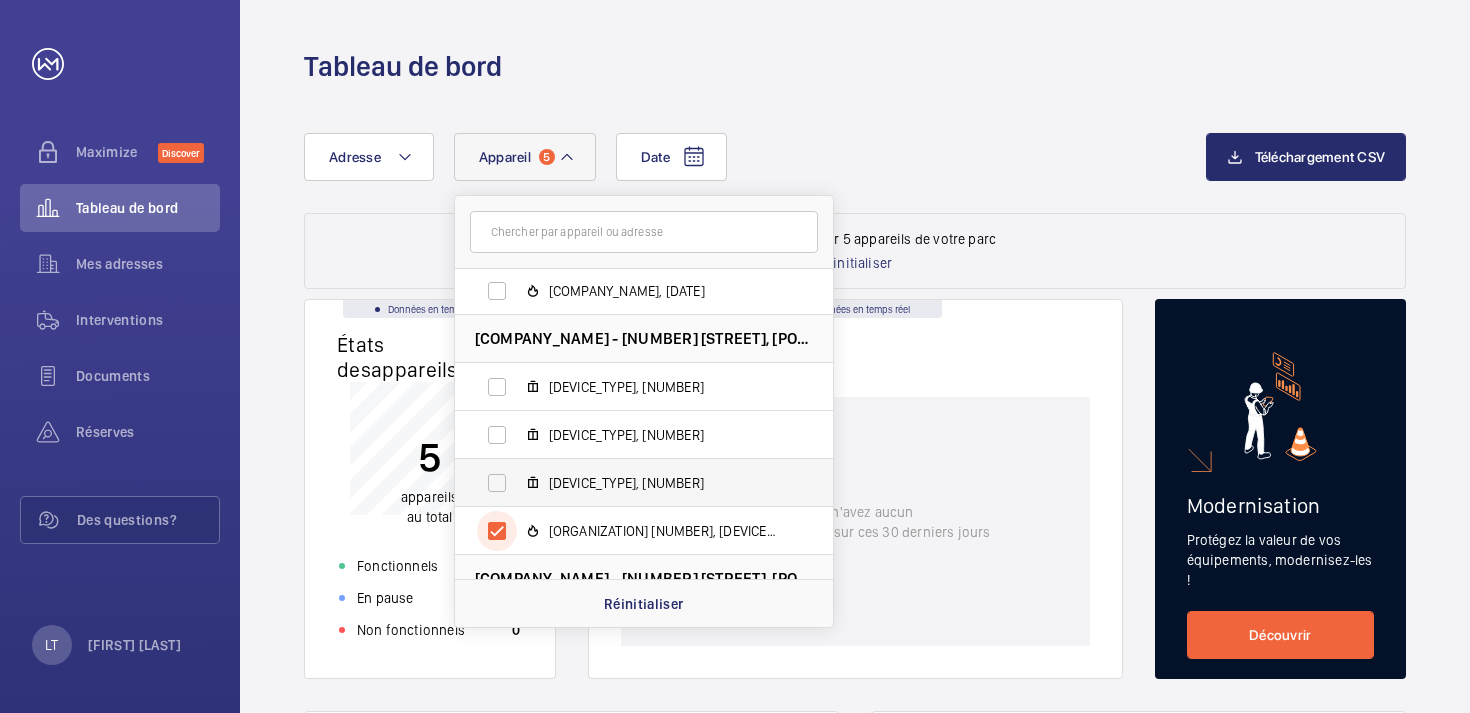 scroll, scrollTop: 0, scrollLeft: 0, axis: both 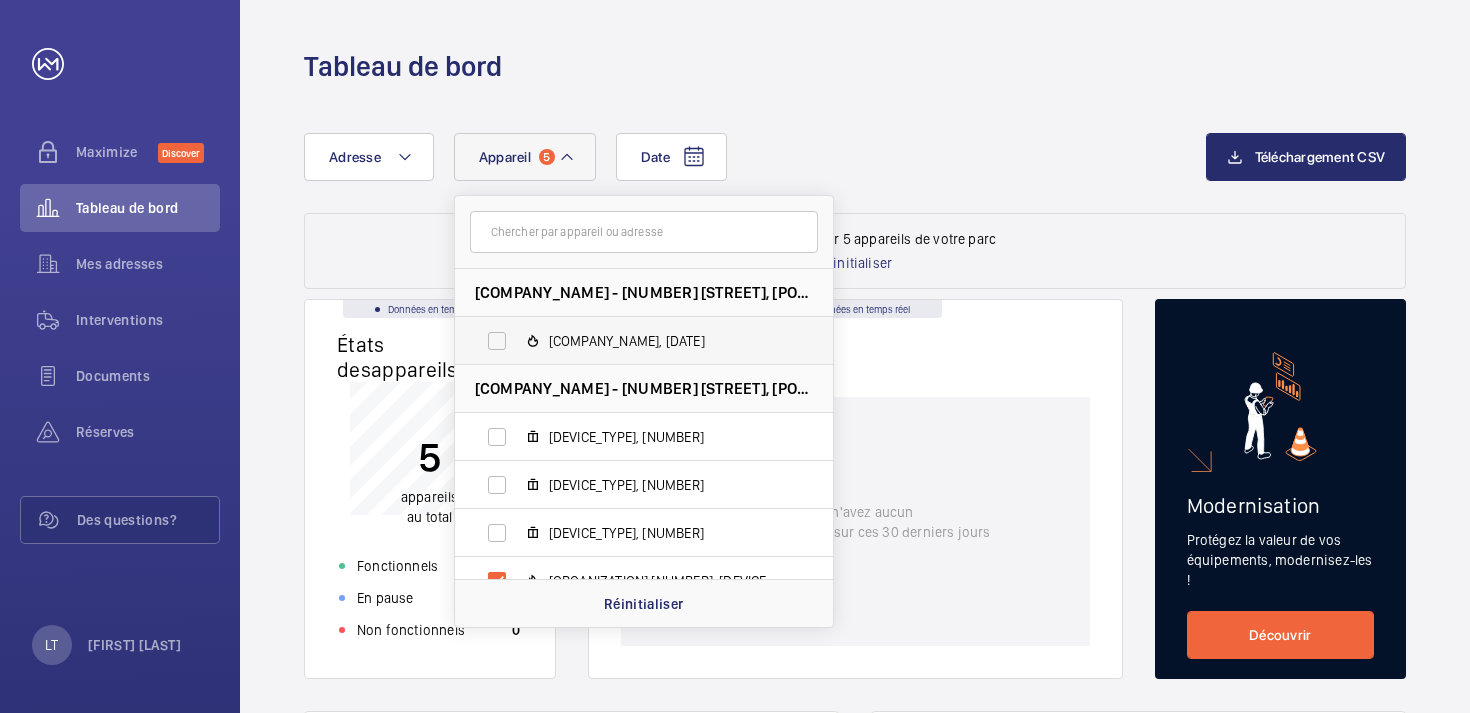 click on "[COMPANY_NAME], [DATE]" at bounding box center (628, 341) 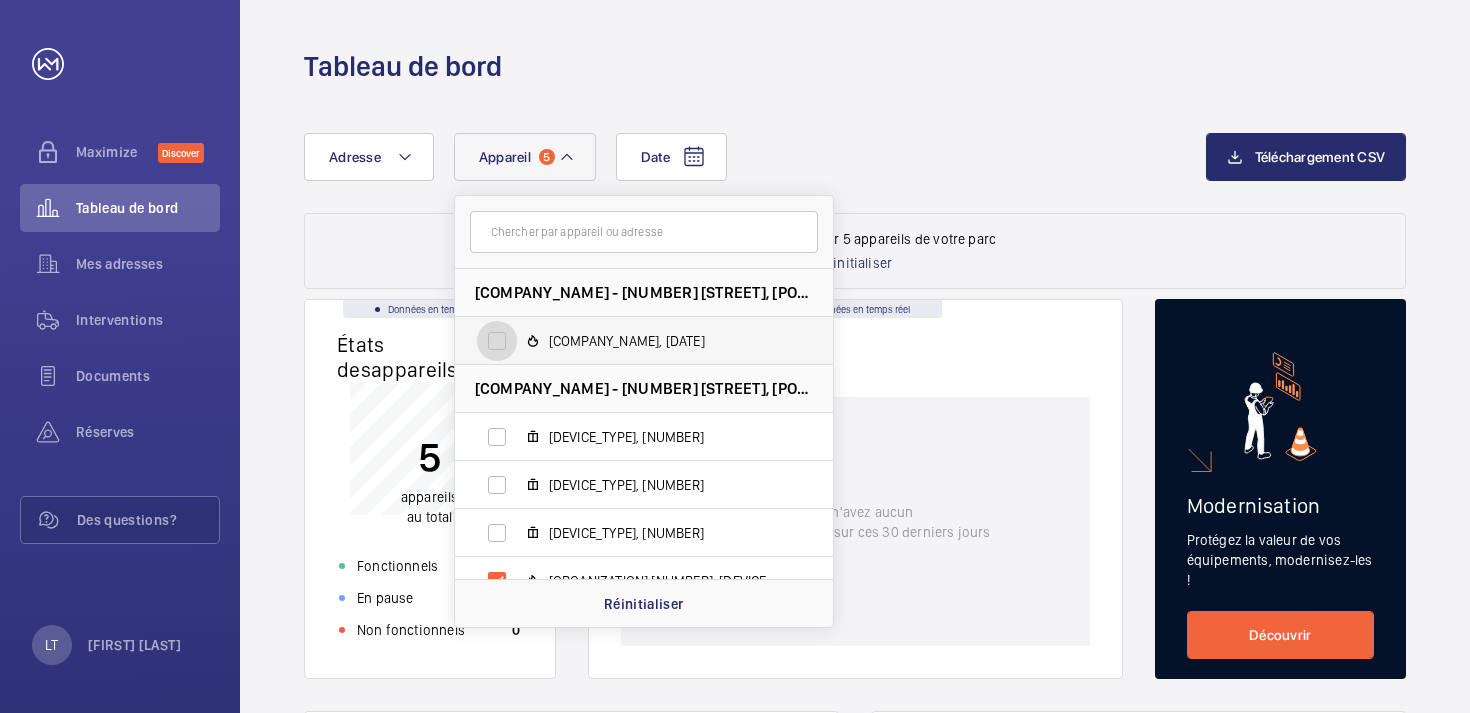 click on "[COMPANY_NAME], [DATE]" at bounding box center (497, 341) 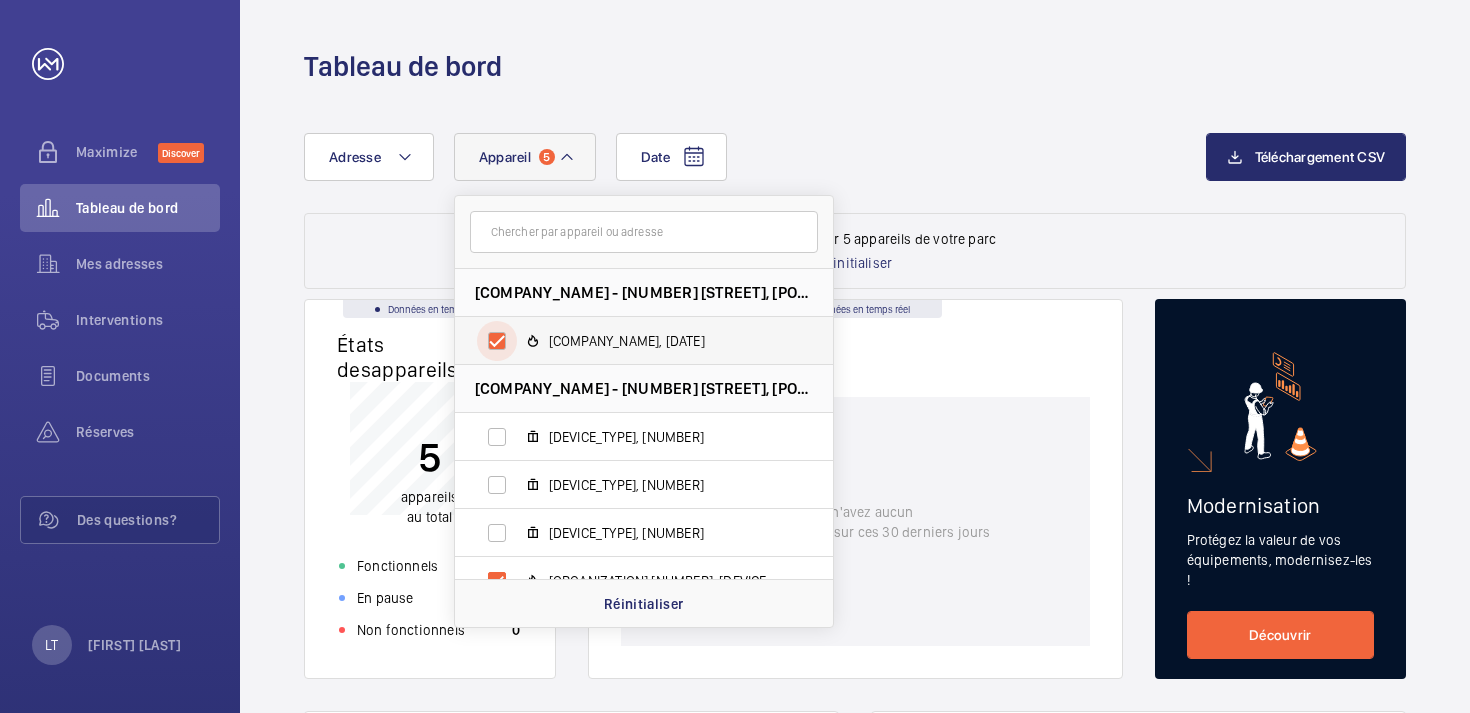 checkbox on "true" 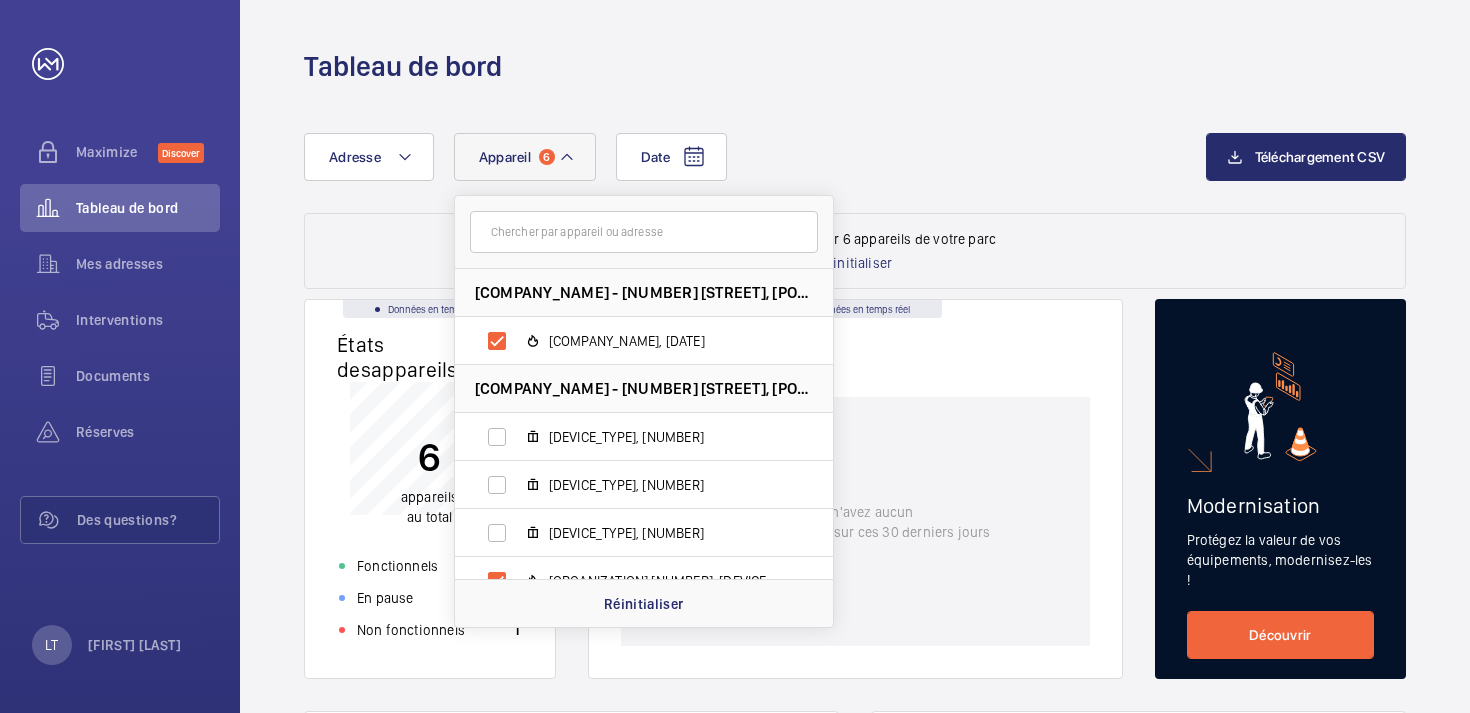 click on "[DATE] [ADDRESS] [DEVICE_NAME] [COMPANY_NAME] - [NUMBER] [STREET], [POSTAL_CODE] [CITY] [COMPANY_NAME] - [NUMBER] [STREET], [POSTAL_CODE] [CITY] [DEVICE_TYPE], [NUMBER] [DEVICE_TYPE], [NUMBER] [DEVICE_TYPE], [NUMBER] [ORGANIZATION] [NUMBER], [DEVICE_ID] [COMPANY_NAME] - [NUMBER] [STREET], [POSTAL_CODE] [CITY] [DEVICE_TYPE], [NUMBER] [DEVICE_TYPE], [NUMBER] [ORGANIZATION] [NUMBER], [DEVICE_ID] [COMPANY_NAME] - [NUMBER] [STREET], [POSTAL_CODE] [CITY] [DEVICE_TYPE], [NUMBER] [DEVICE_TYPE], [NUMBER] [ORGANIZATION] [NUMBER], [DEVICE_ID] [COMPANY_NAME] - [NUMBER] [STREET], [POSTAL_CODE] [CITY] [DEVICE_TYPE], [NUMBER] [DEVICE_TYPE], [NUMBER] [ORGANIZATION] [NUMBER], [DEVICE_ID] [COMPANY_NAME] - [NUMBER] [STREET], [POSTAL_CODE] [CITY], [POSTAL_CODE] [CITY] [DEVICE_TYPE], [NUMBER] [DEVICE_TYPE], [NUMBER] [ORGANIZATION] [NUMBER], [DEVICE_ID]" 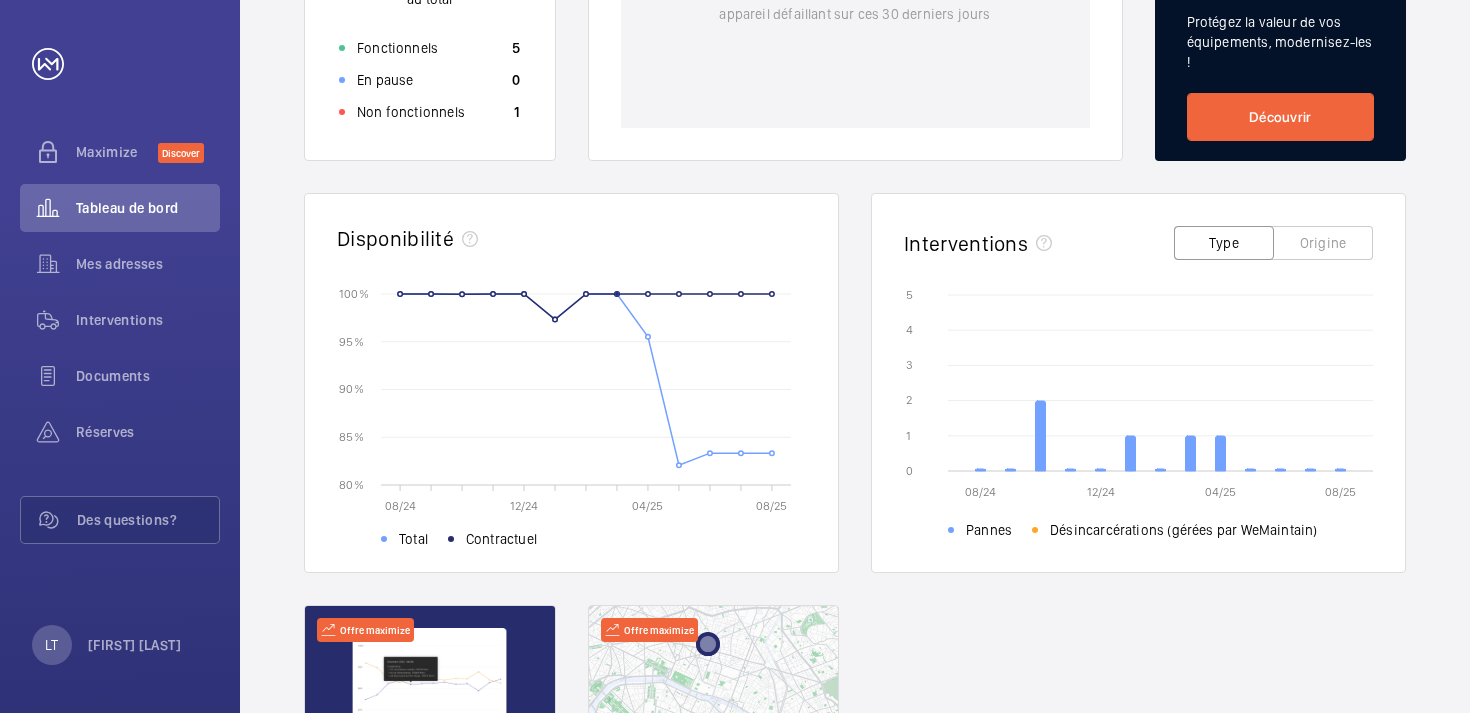scroll, scrollTop: 528, scrollLeft: 0, axis: vertical 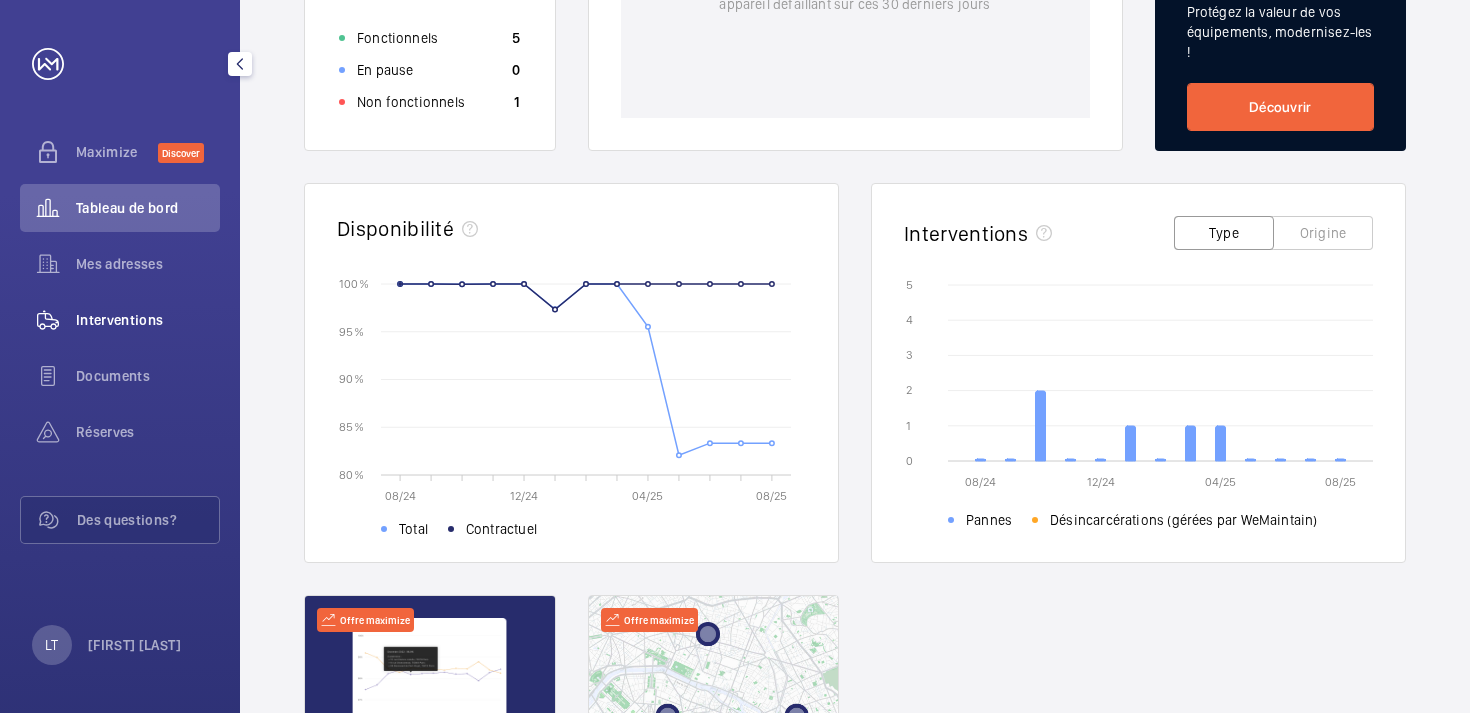 click on "Interventions" 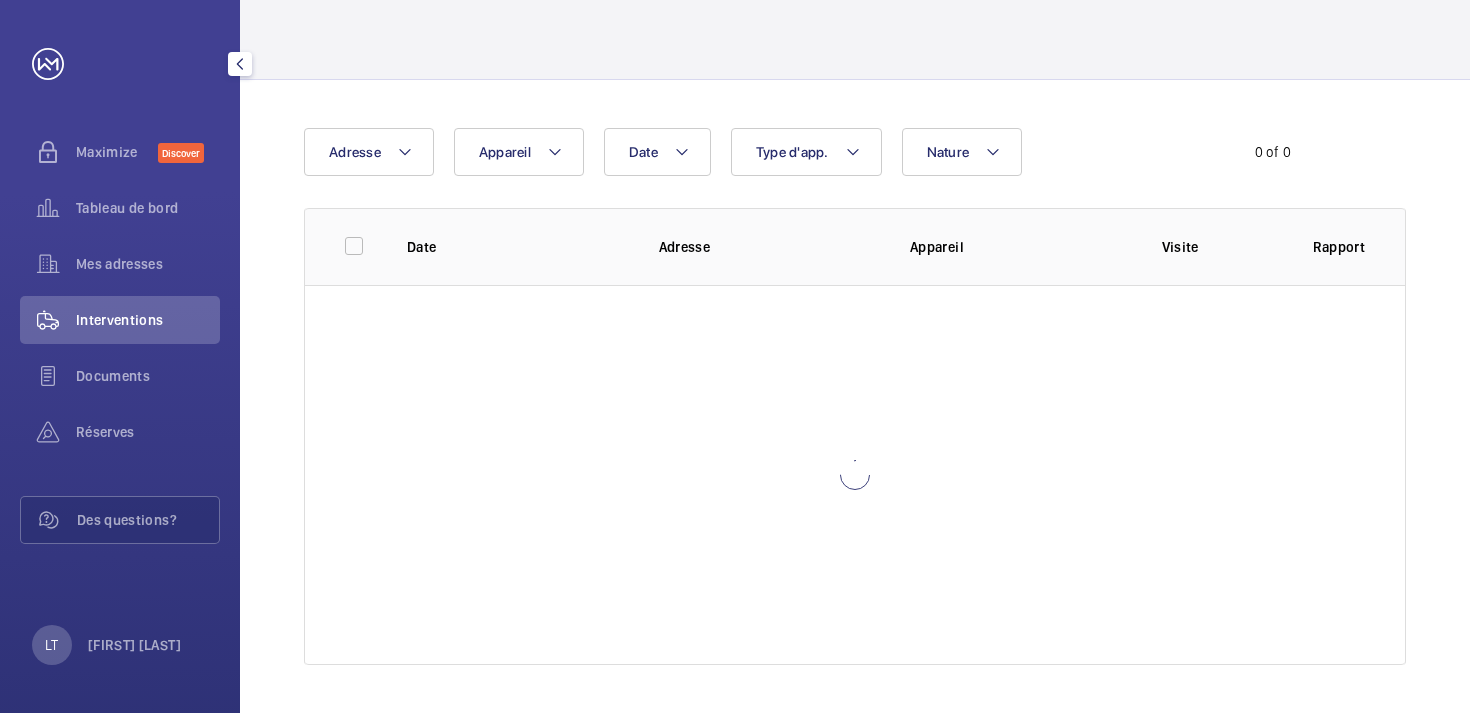 scroll, scrollTop: 101, scrollLeft: 0, axis: vertical 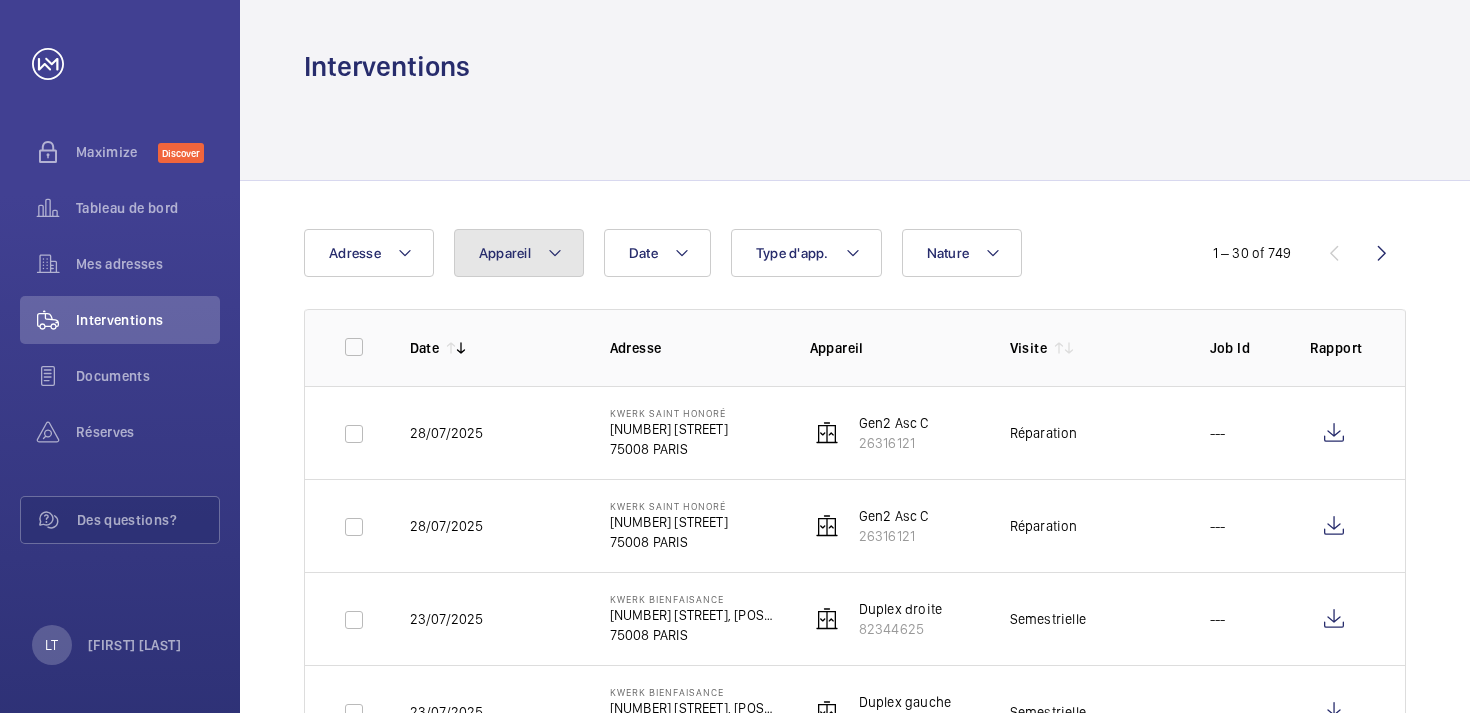 click on "Appareil" 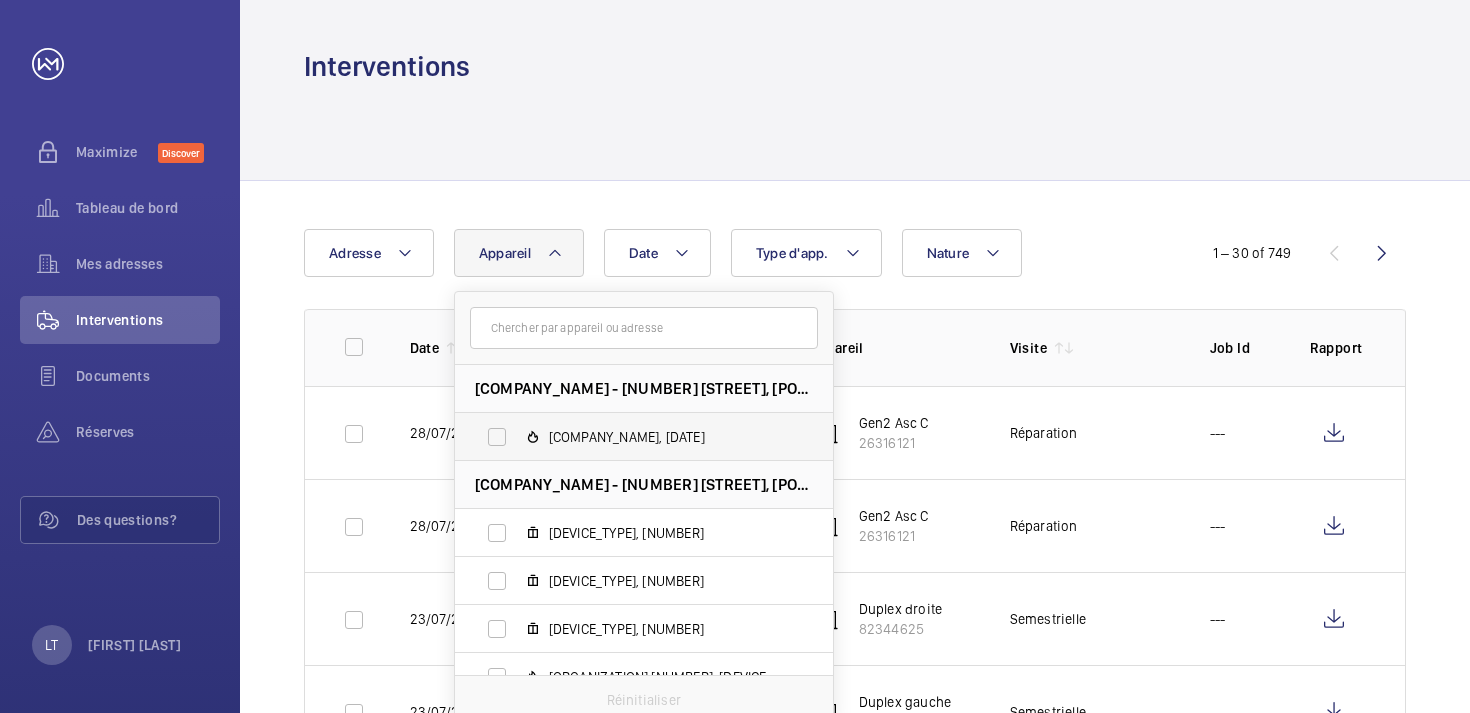 click on "[COMPANY_NAME], [DATE]" at bounding box center [628, 437] 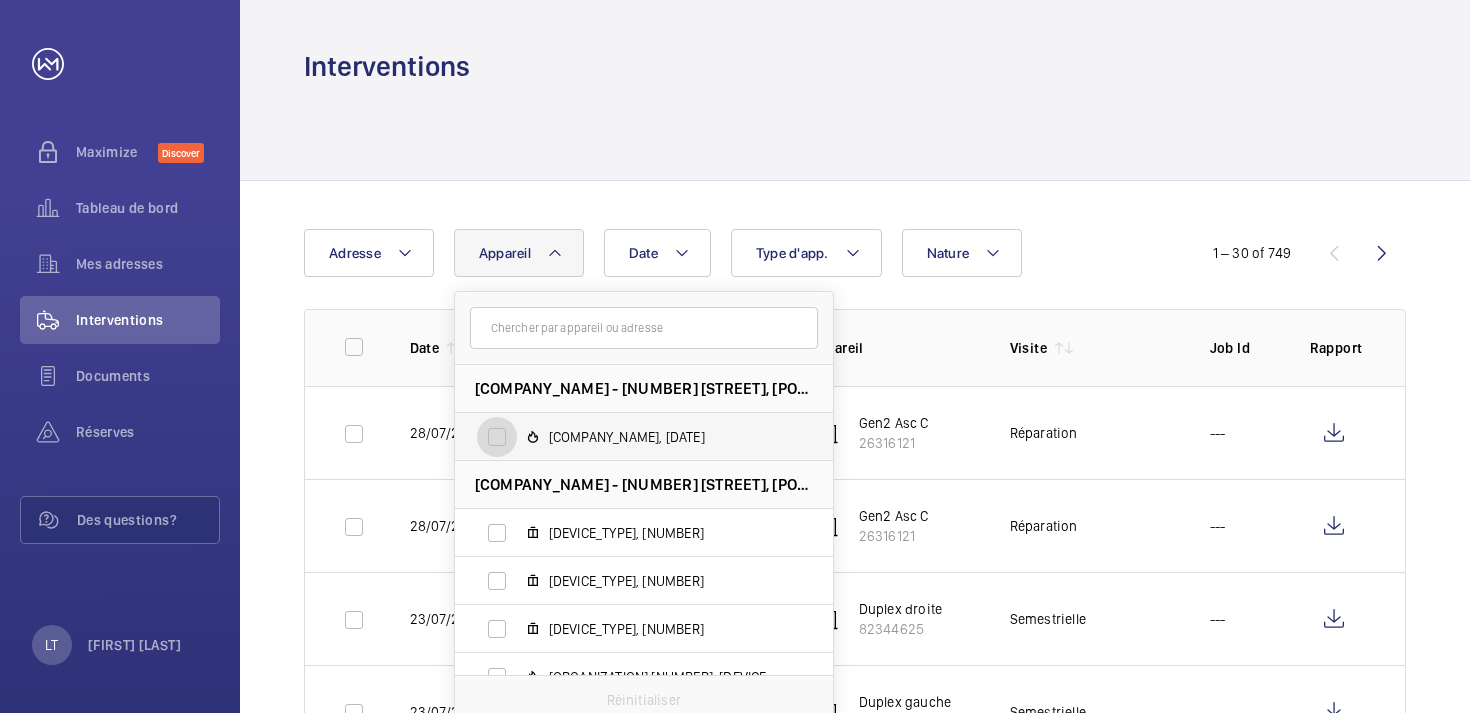 click on "[COMPANY_NAME], [DATE]" at bounding box center (497, 437) 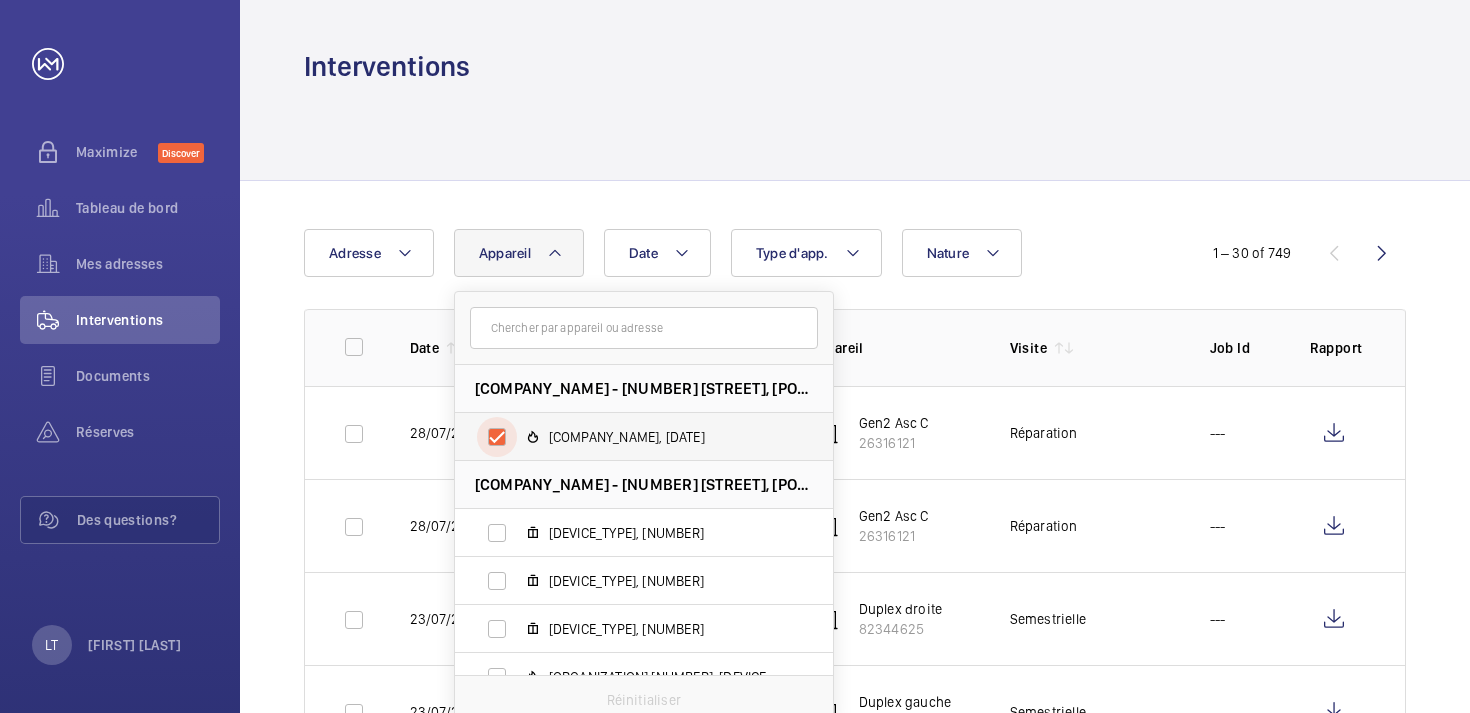 checkbox on "true" 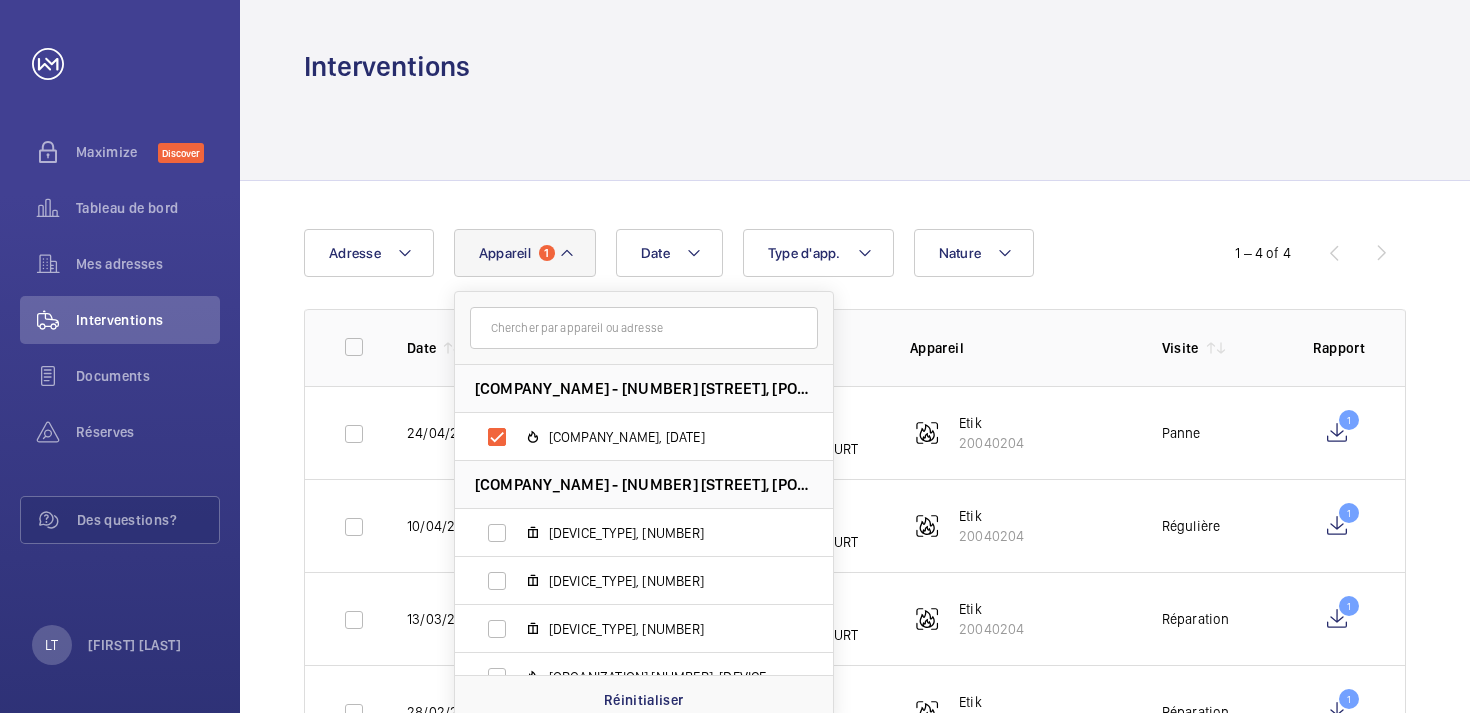 click on "Appareil" 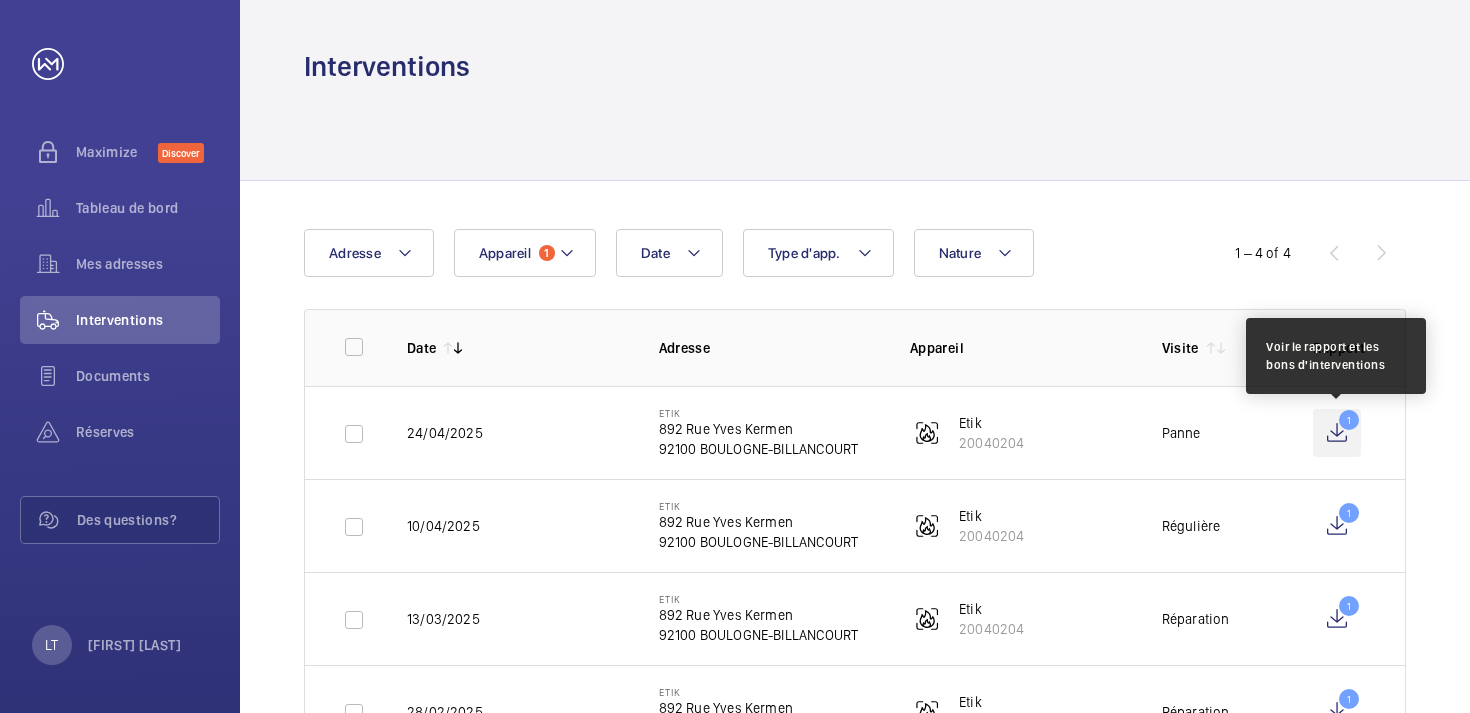 click on "1" 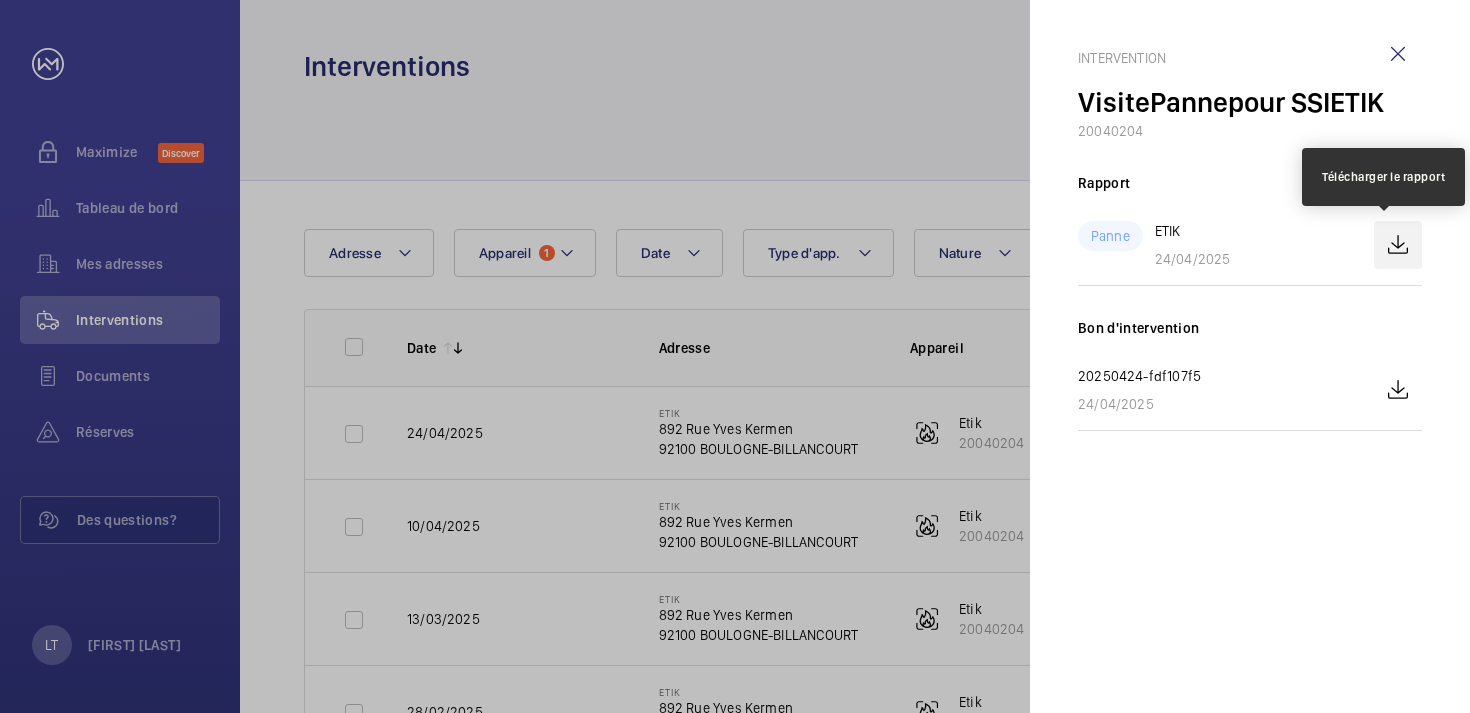 click 